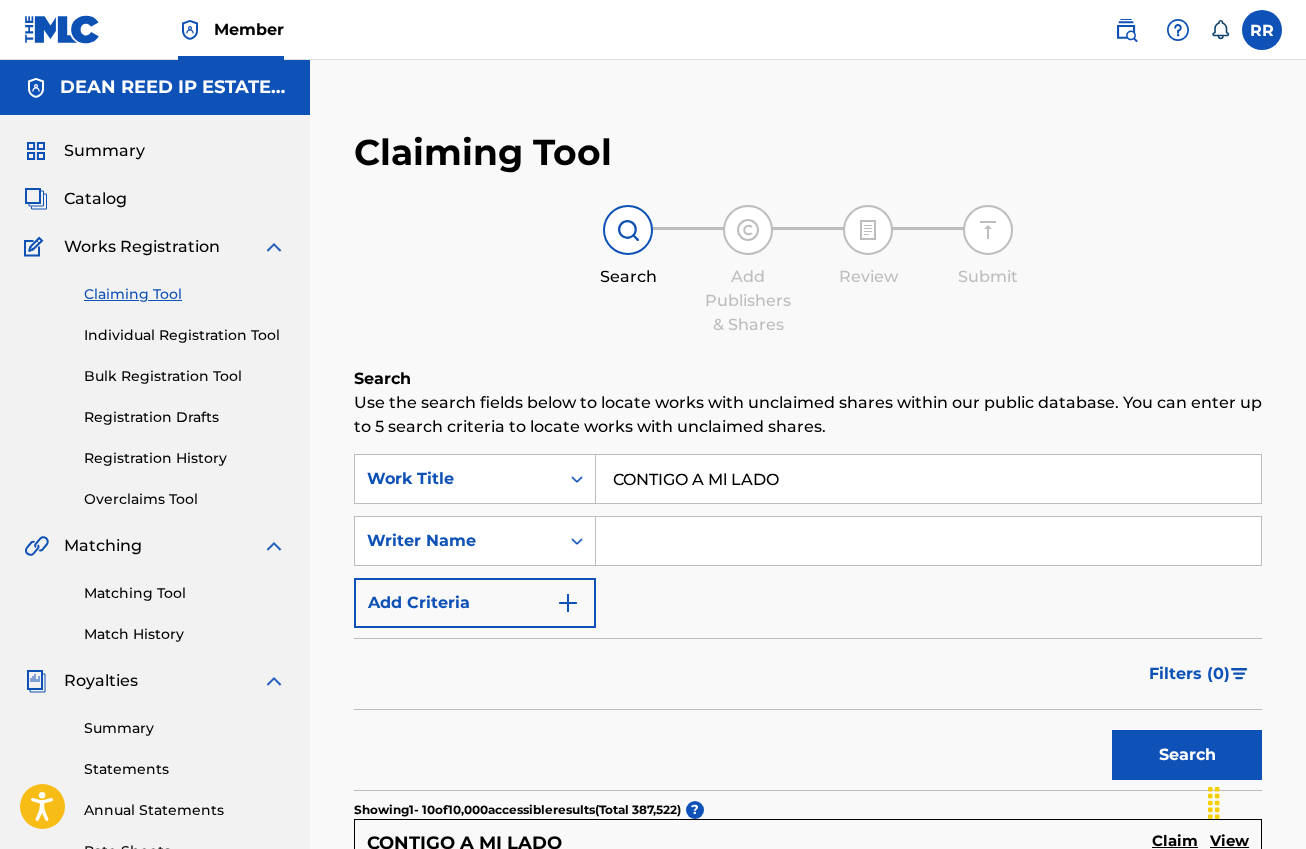 scroll, scrollTop: 17, scrollLeft: 0, axis: vertical 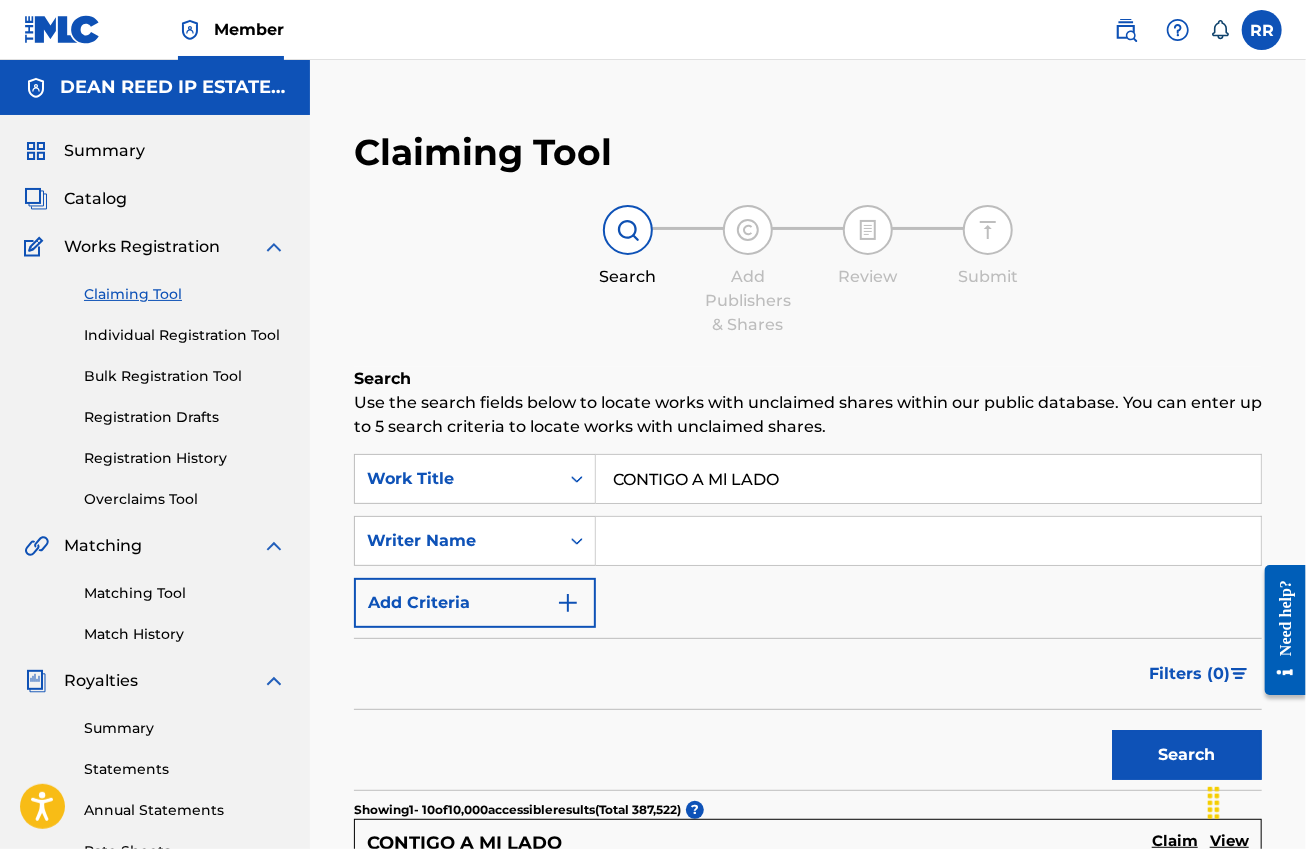 drag, startPoint x: 803, startPoint y: 485, endPoint x: 601, endPoint y: 470, distance: 202.55617 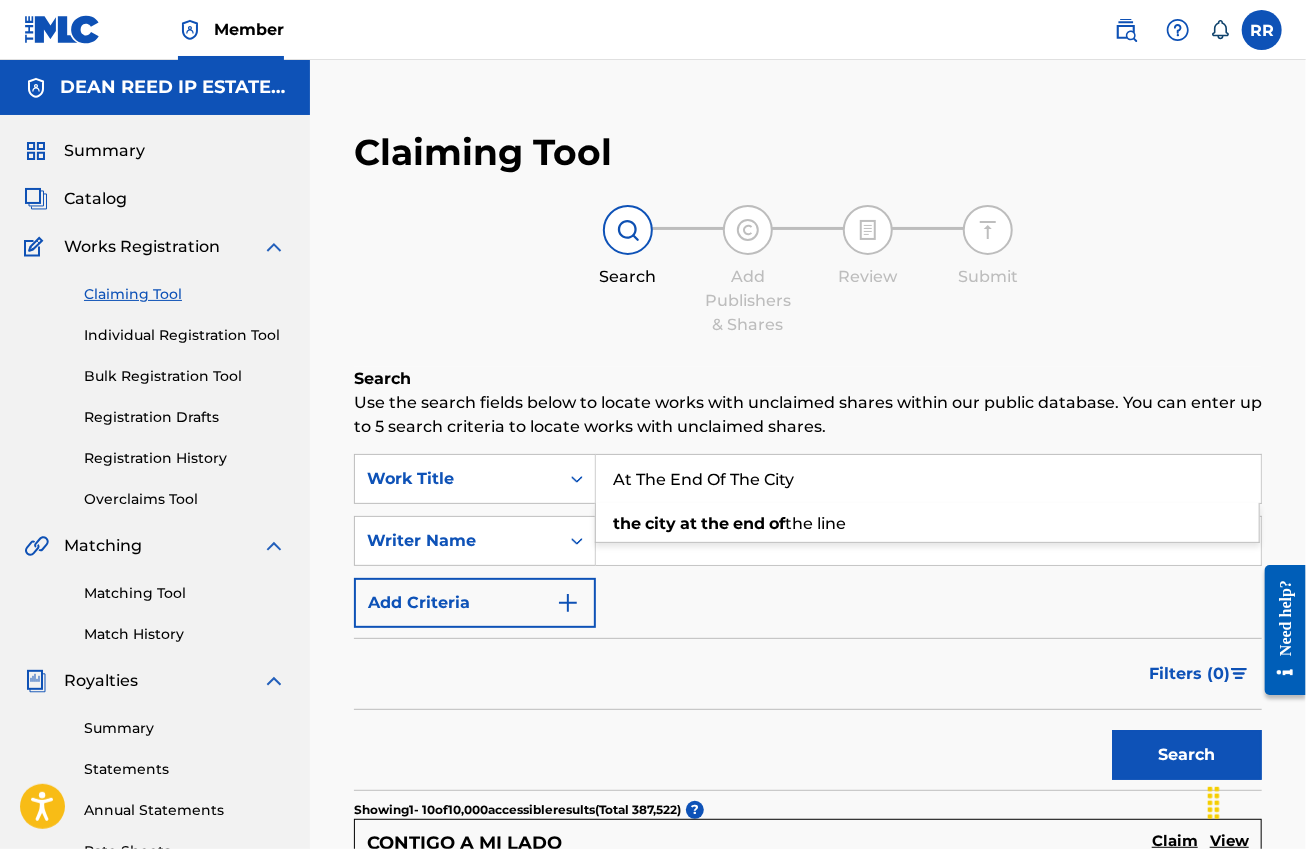 type on "At The End Of The City" 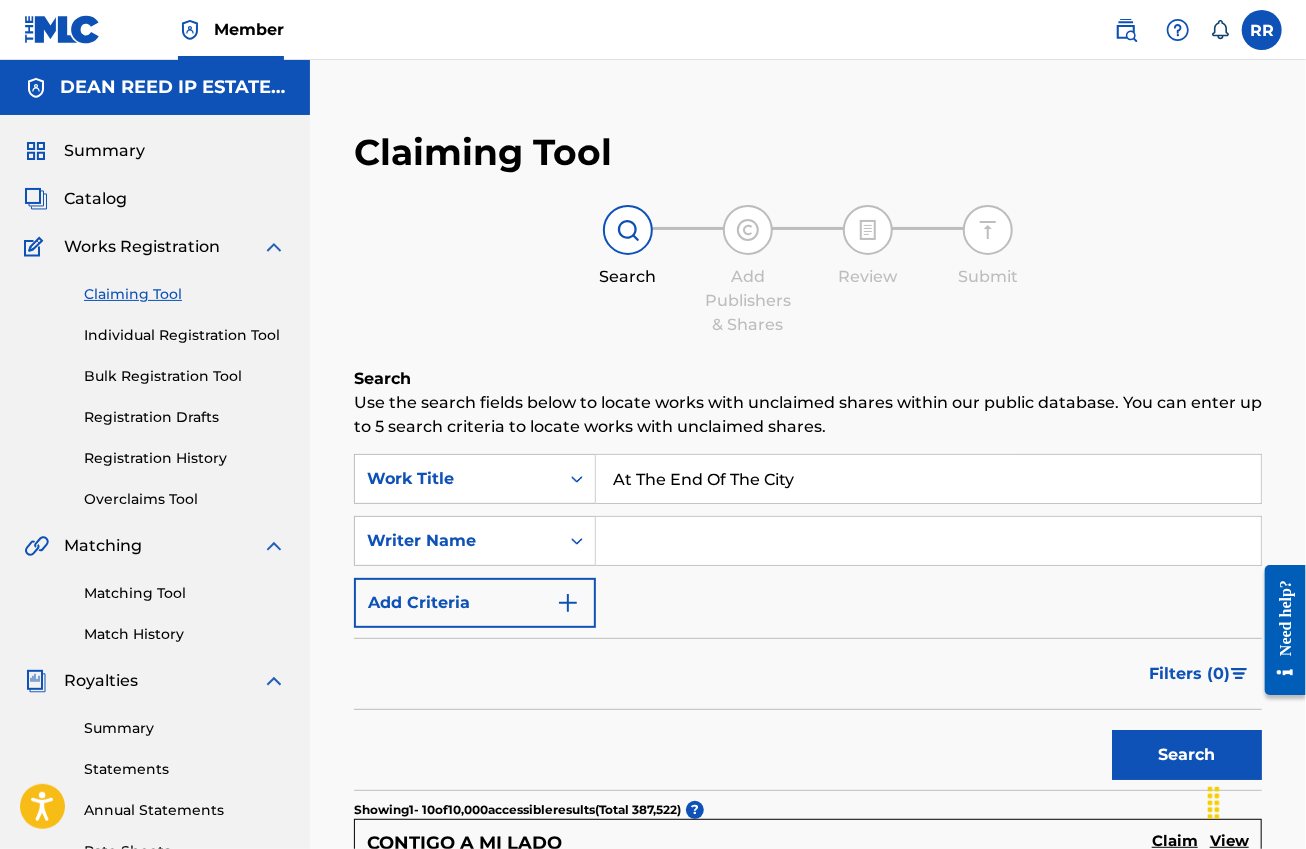 click on "Search" at bounding box center [1187, 755] 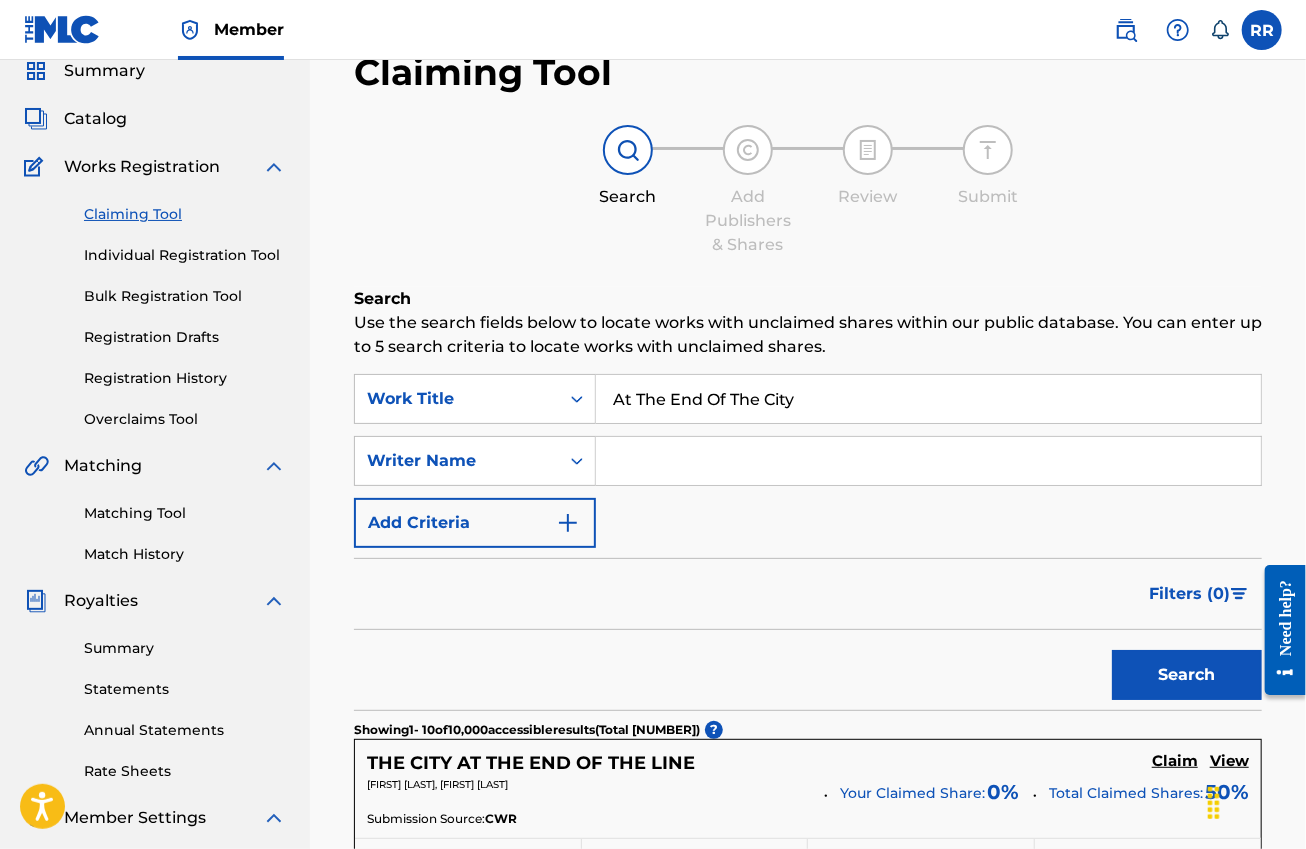 scroll, scrollTop: 0, scrollLeft: 0, axis: both 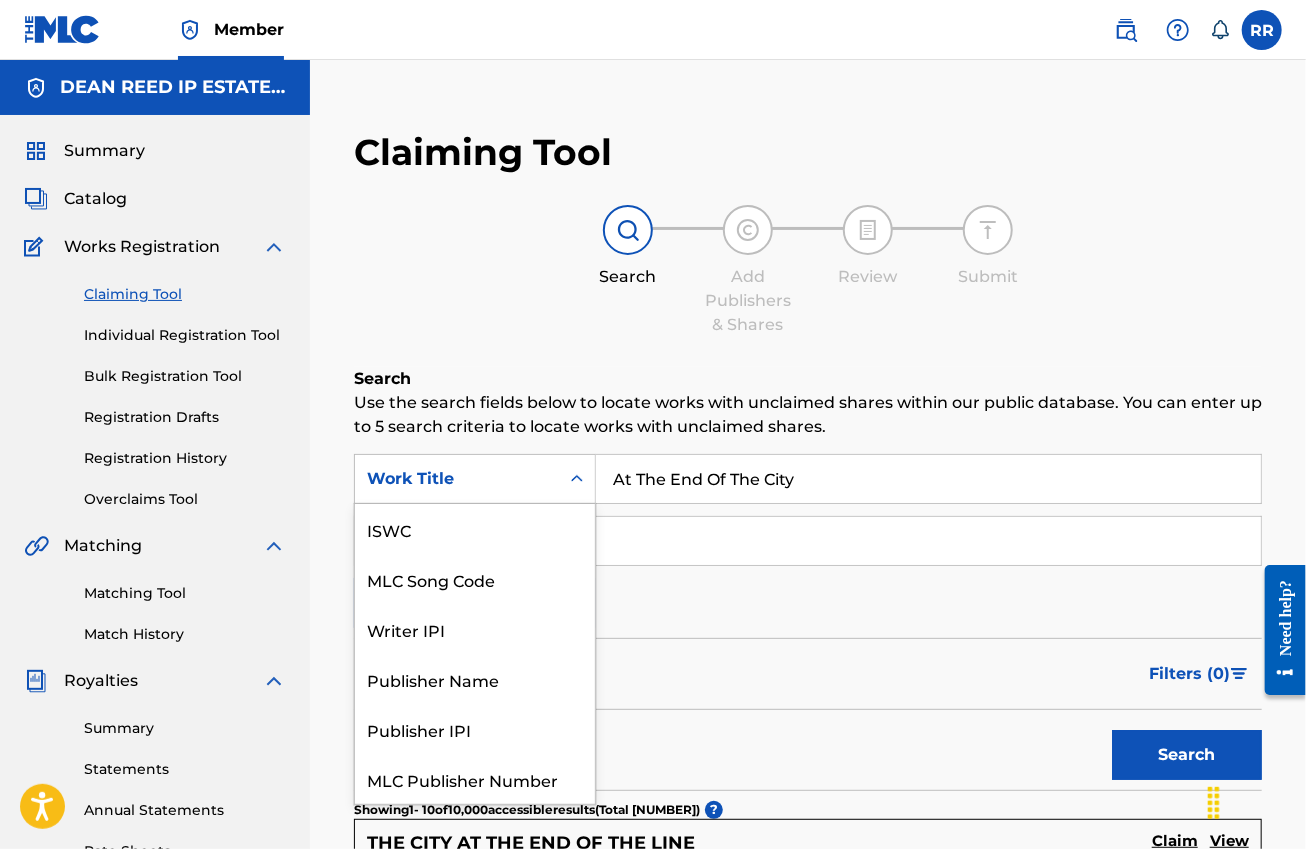 click on "Work Title" at bounding box center [457, 479] 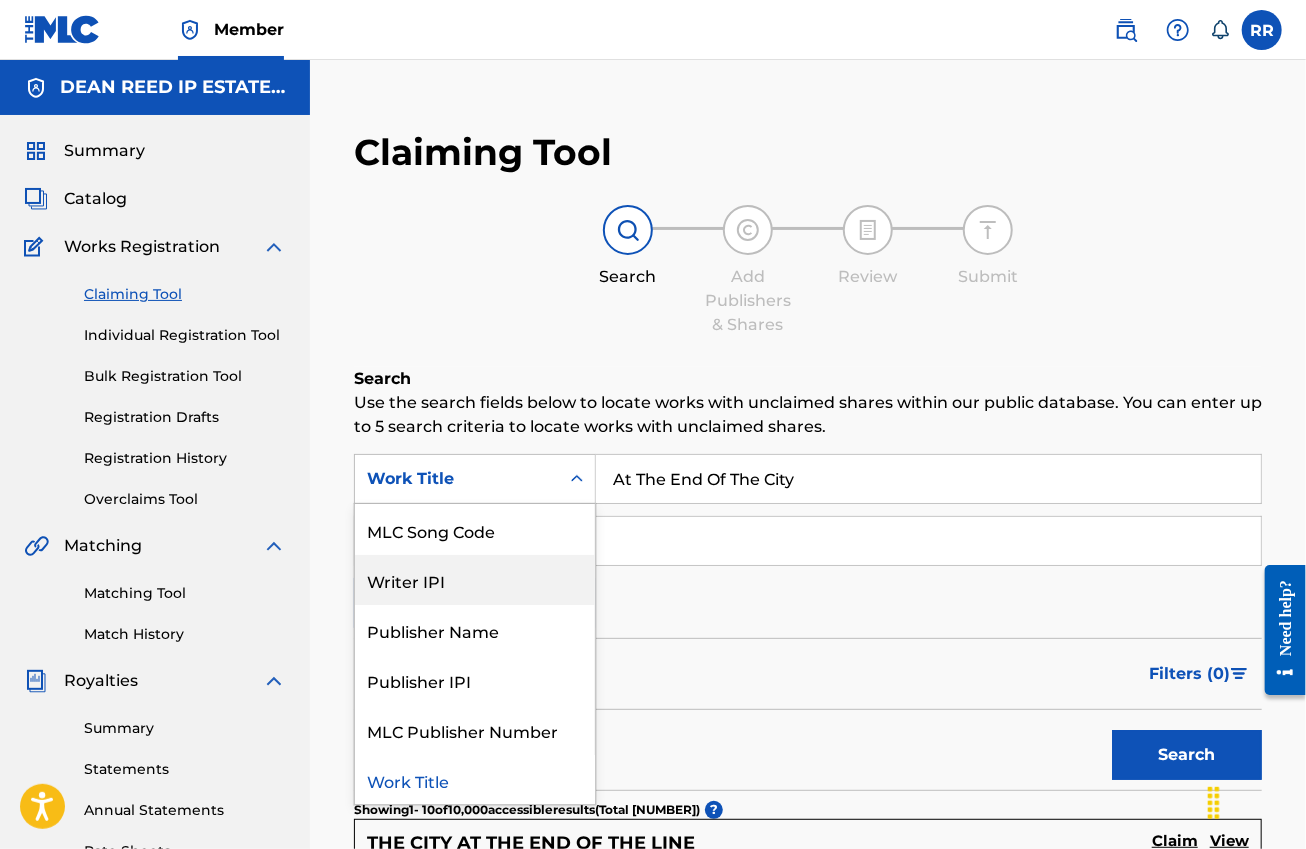 click on "Writer IPI" at bounding box center [475, 580] 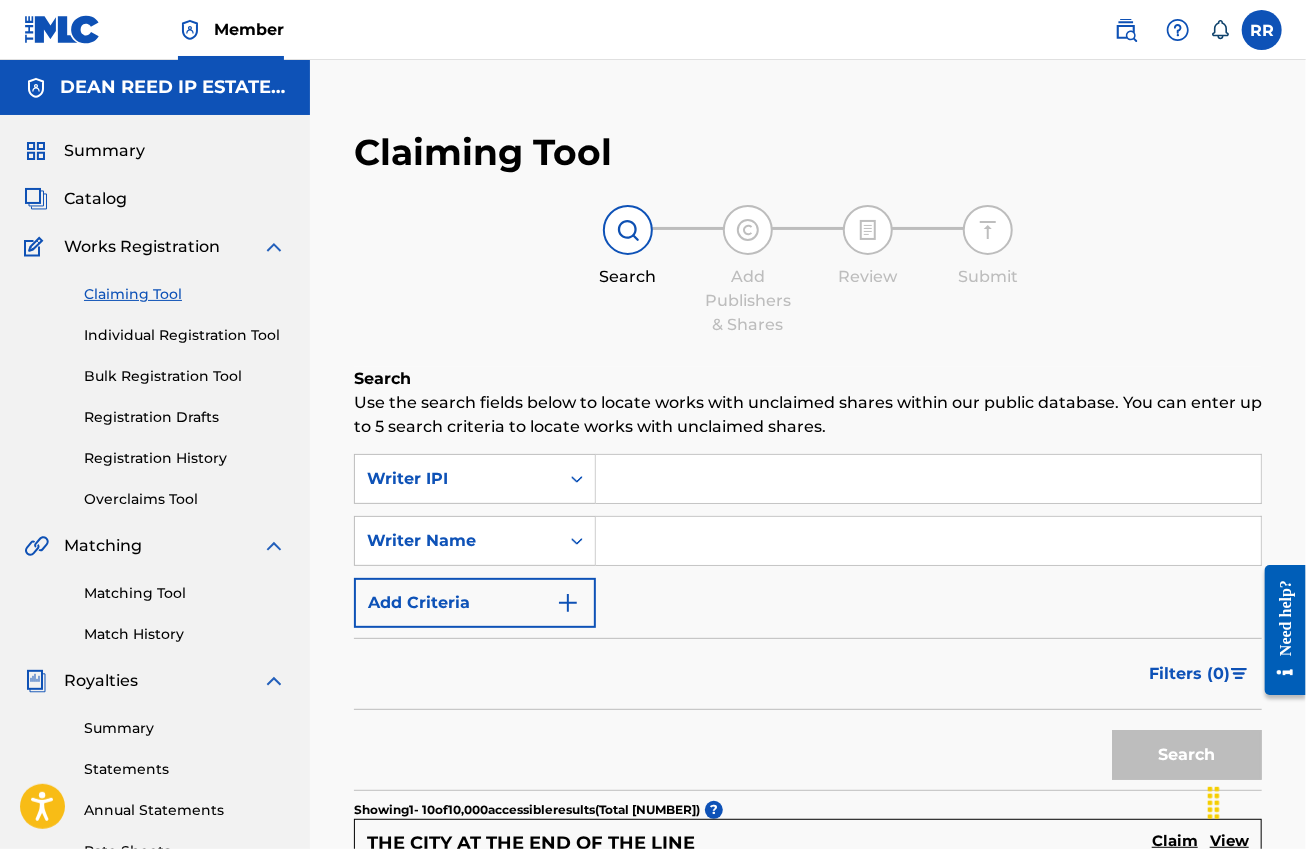 click at bounding box center (928, 479) 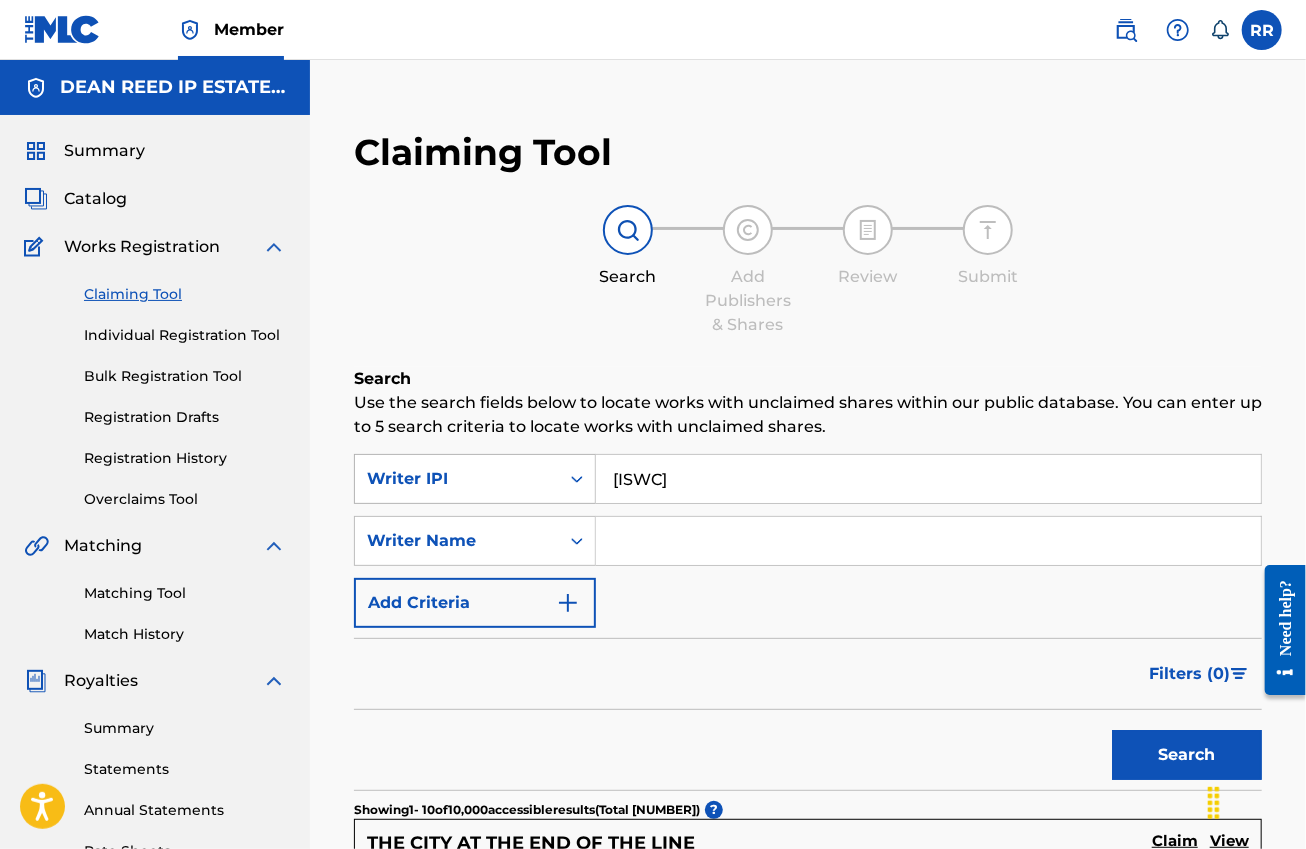 type on "[ISWC]" 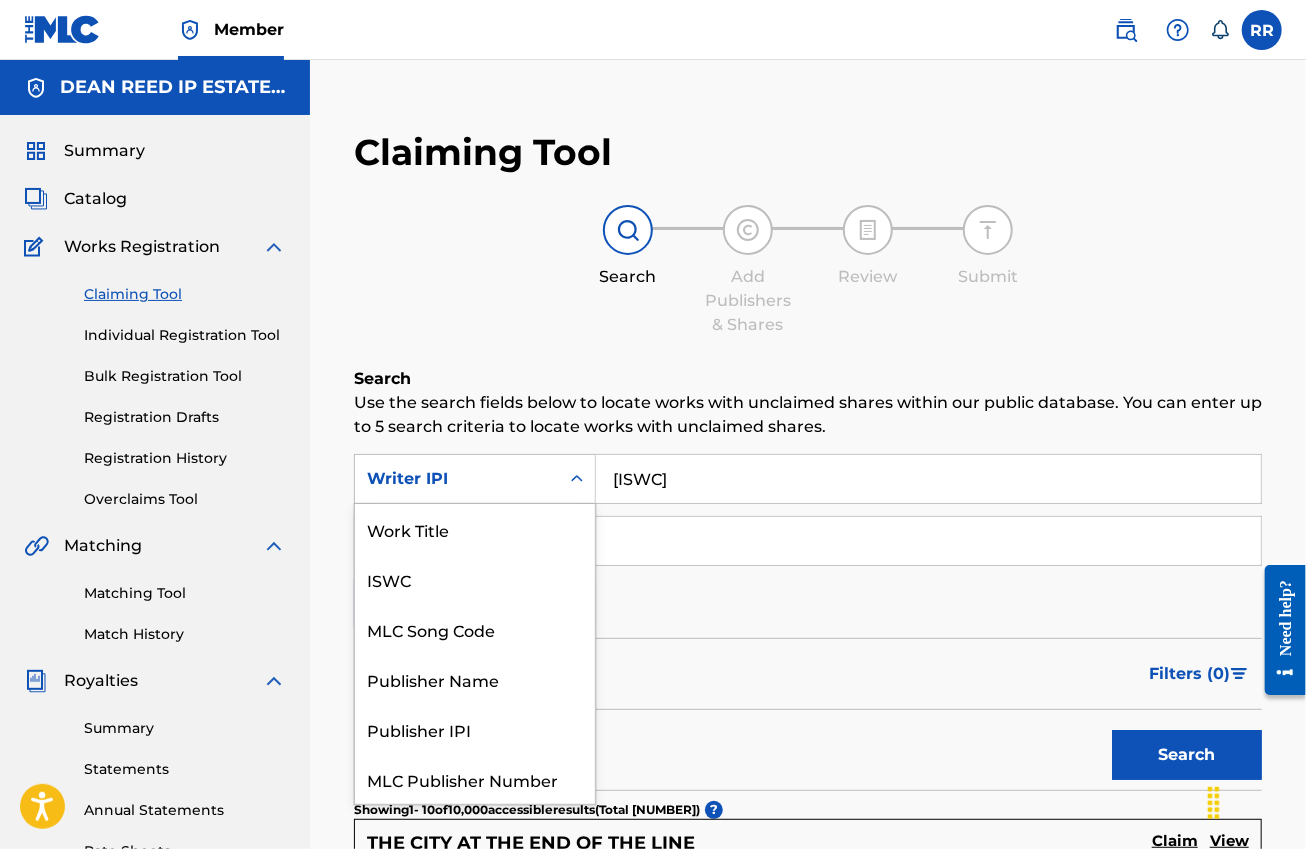 click on "Writer IPI" at bounding box center (457, 479) 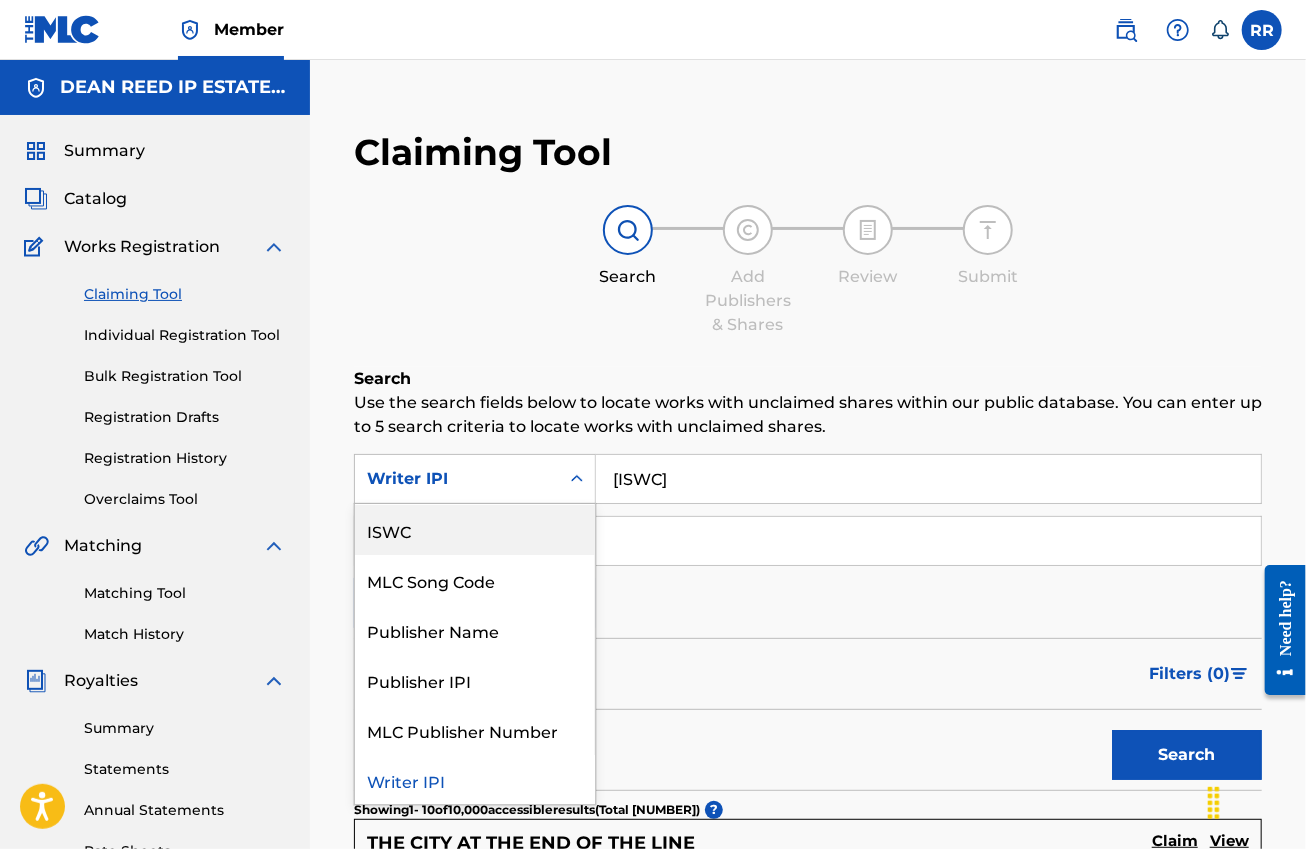 click on "ISWC" at bounding box center [475, 530] 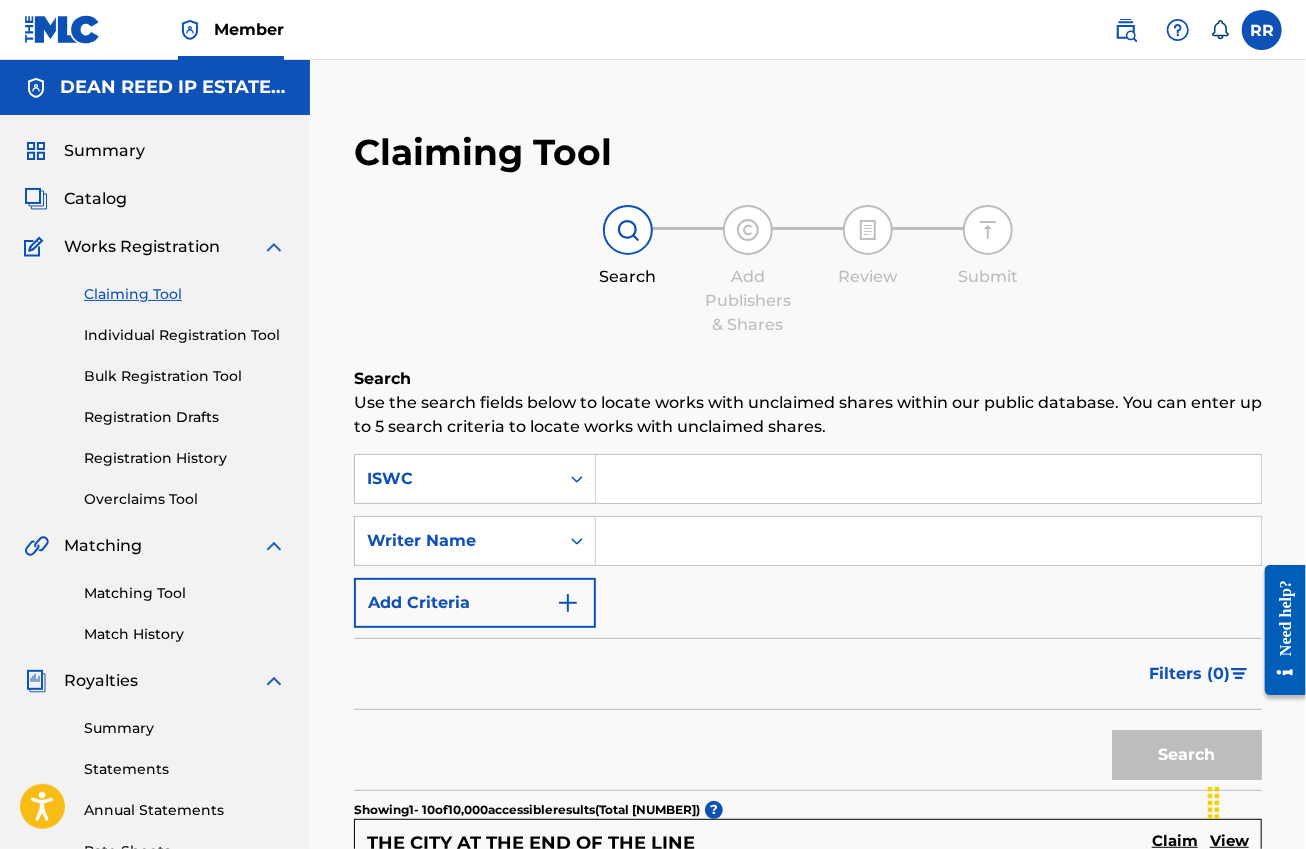 click at bounding box center [928, 479] 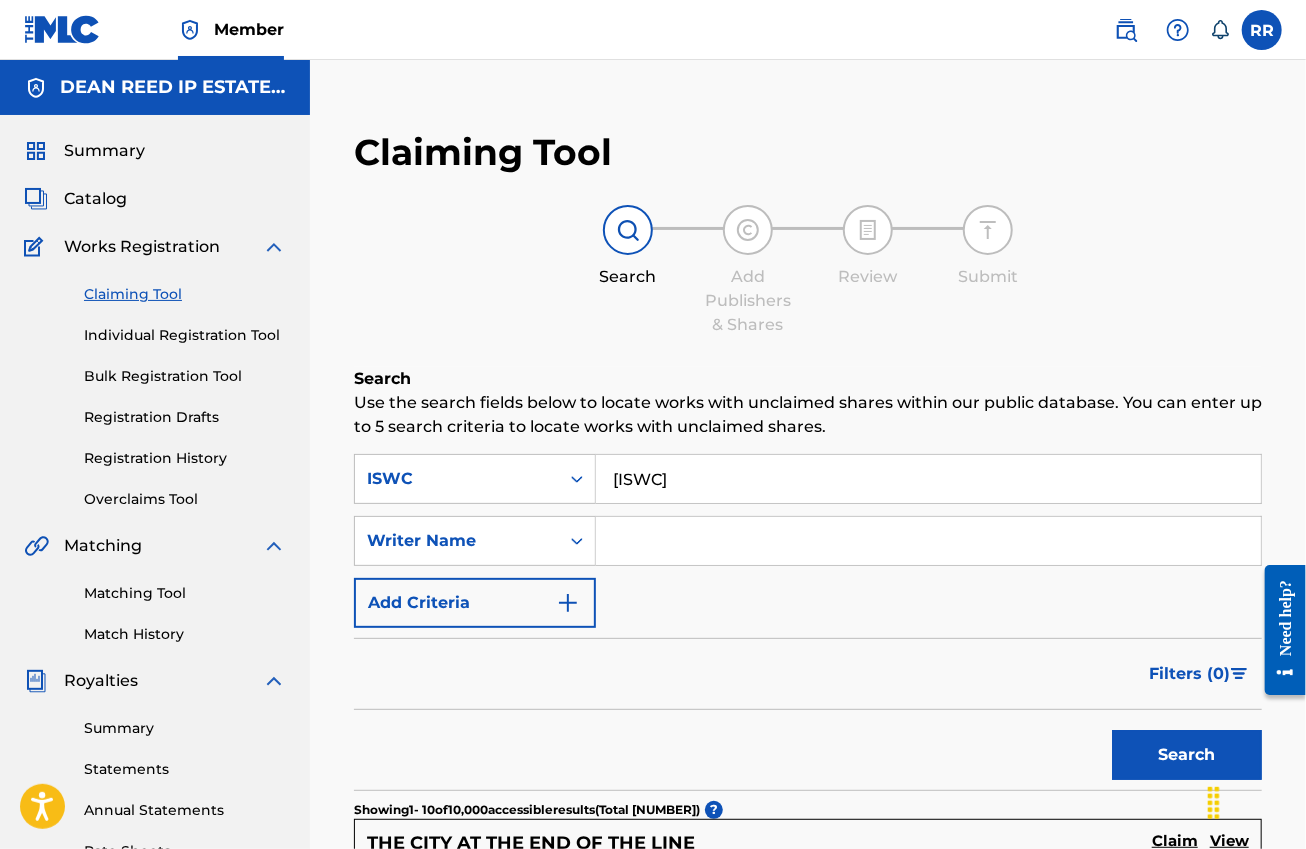 type on "[ISWC]" 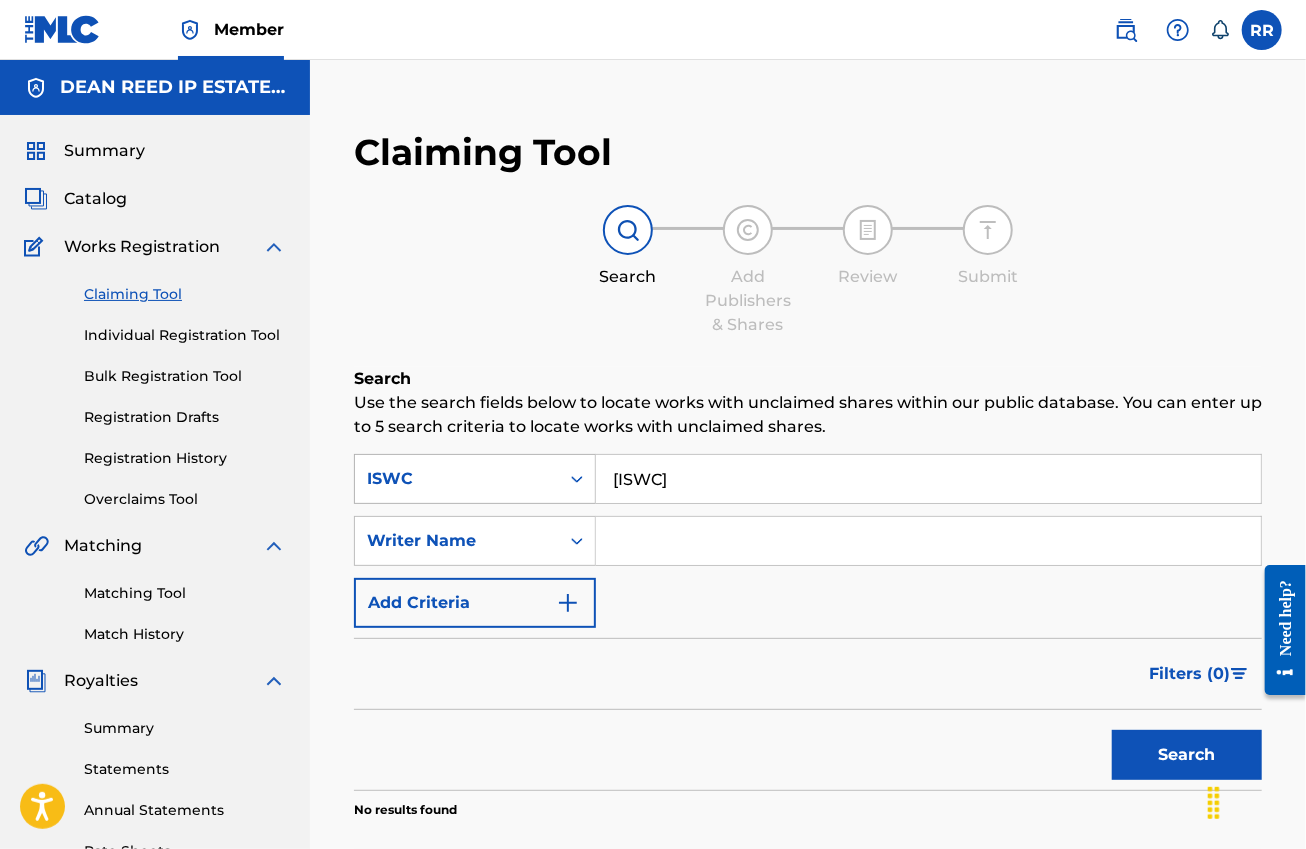 click on "ISWC" at bounding box center [457, 479] 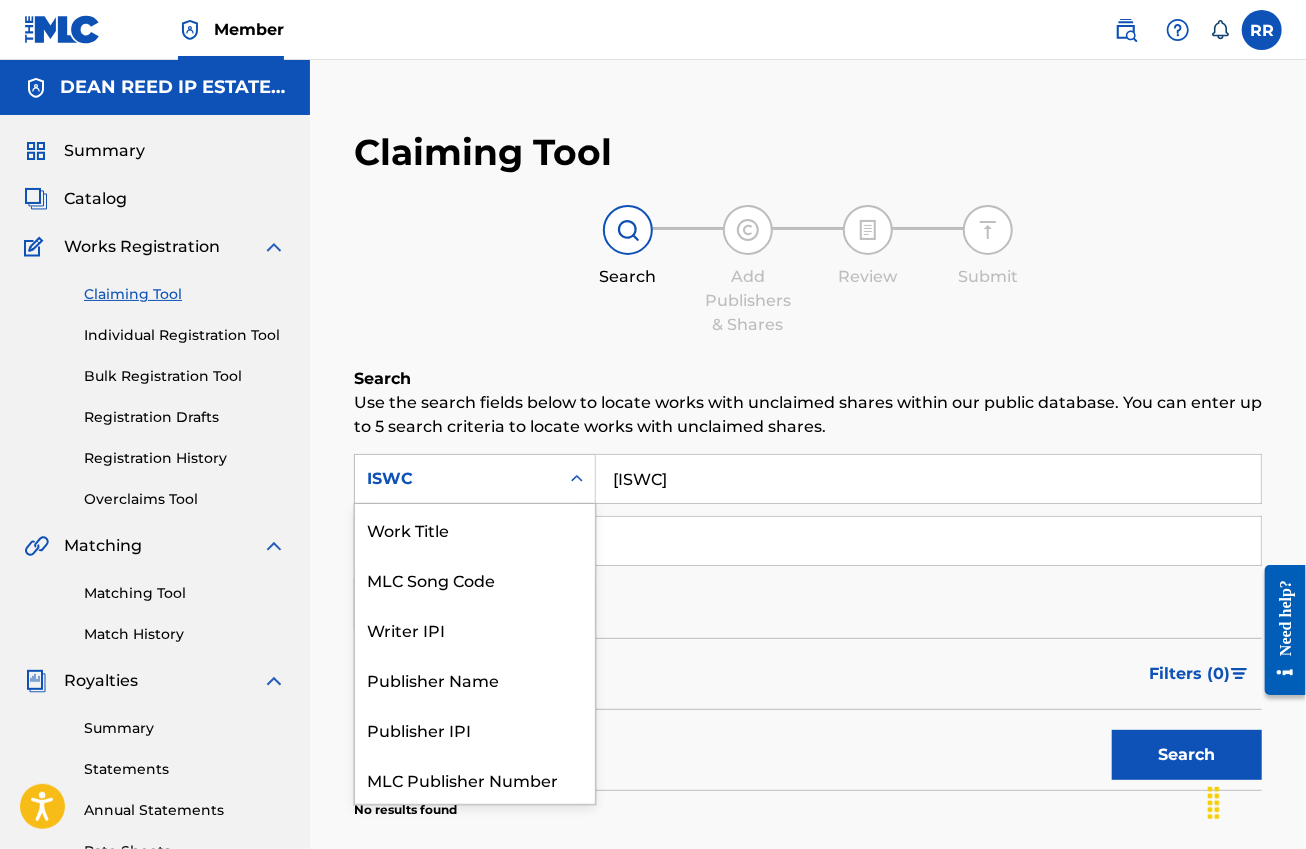 scroll, scrollTop: 49, scrollLeft: 0, axis: vertical 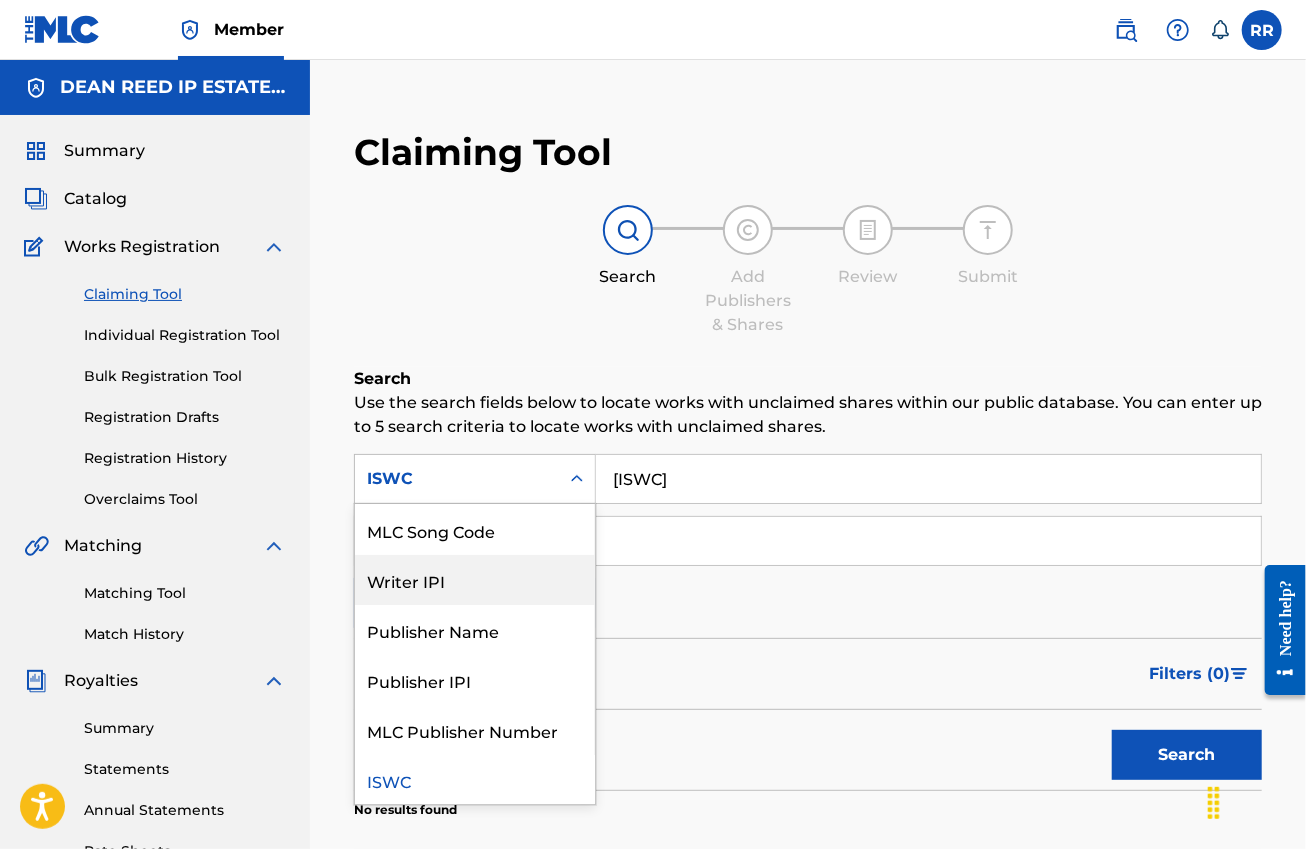 click on "Writer IPI" at bounding box center [475, 580] 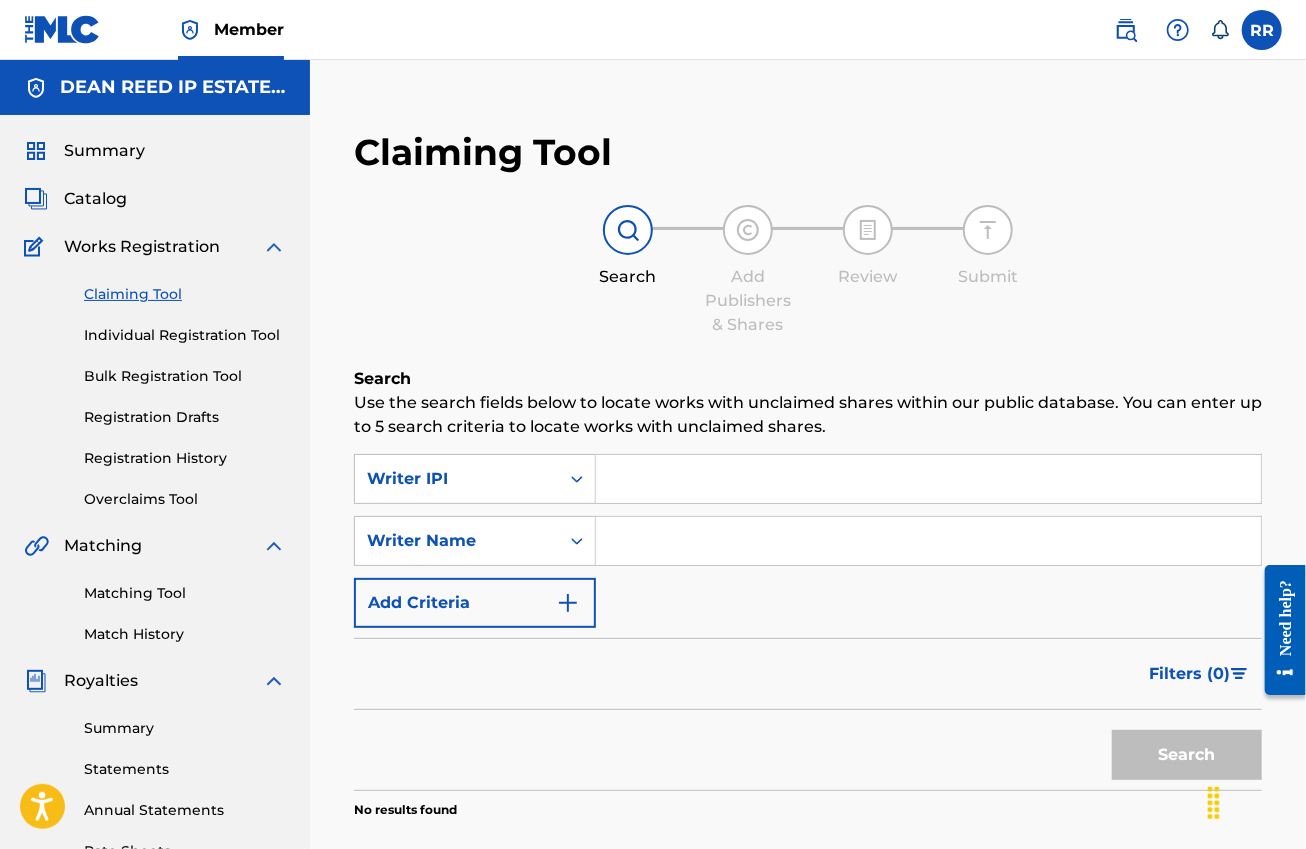 click at bounding box center (928, 479) 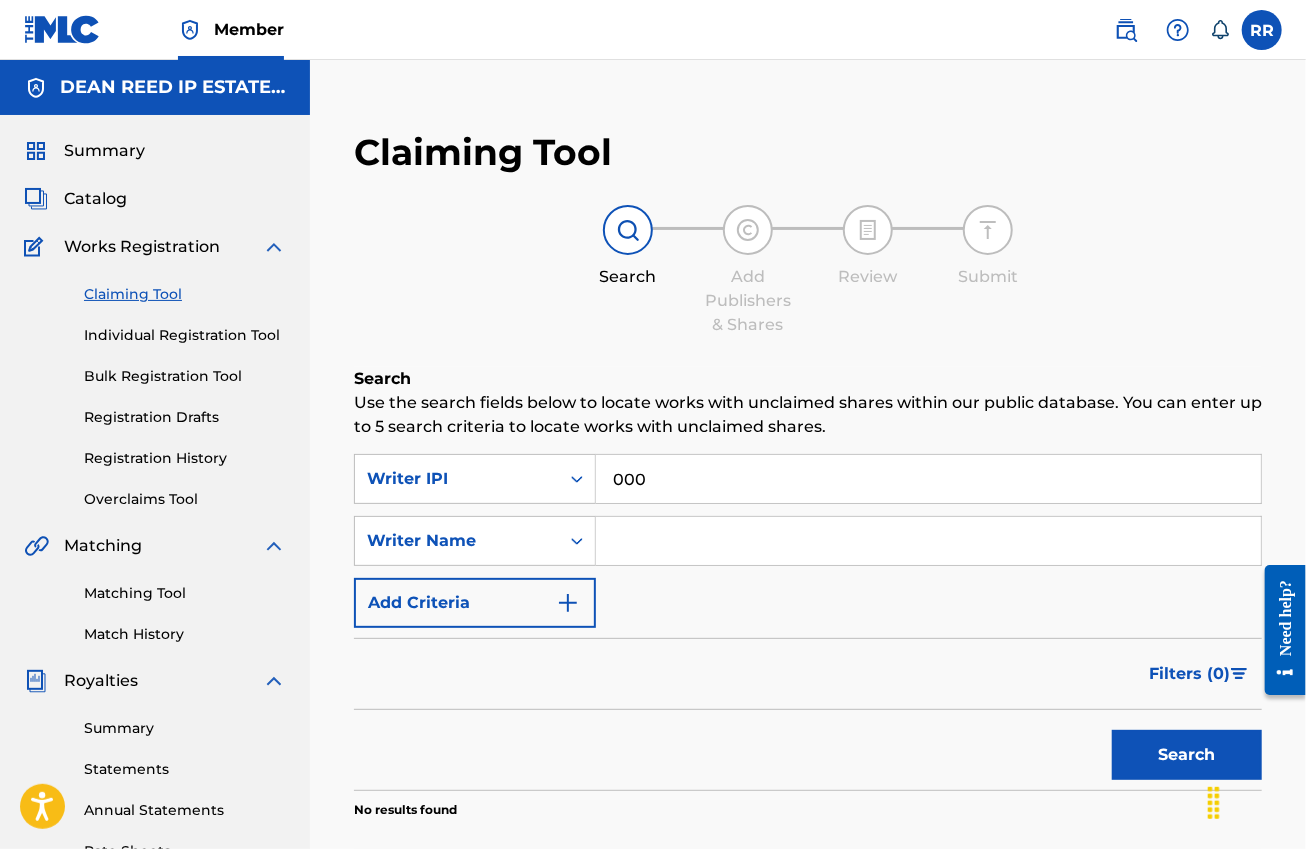 paste on "[NUMBER]" 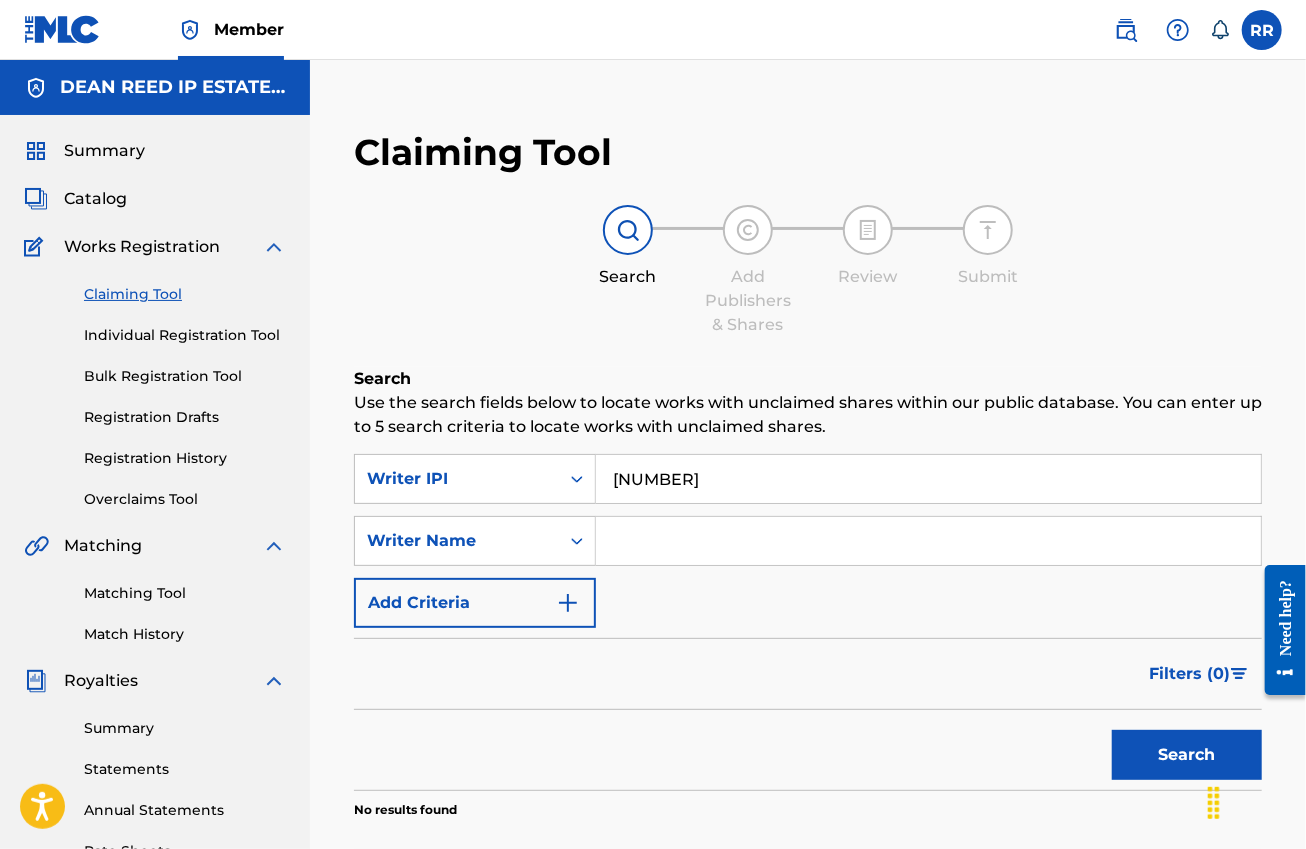 type on "[NUMBER]" 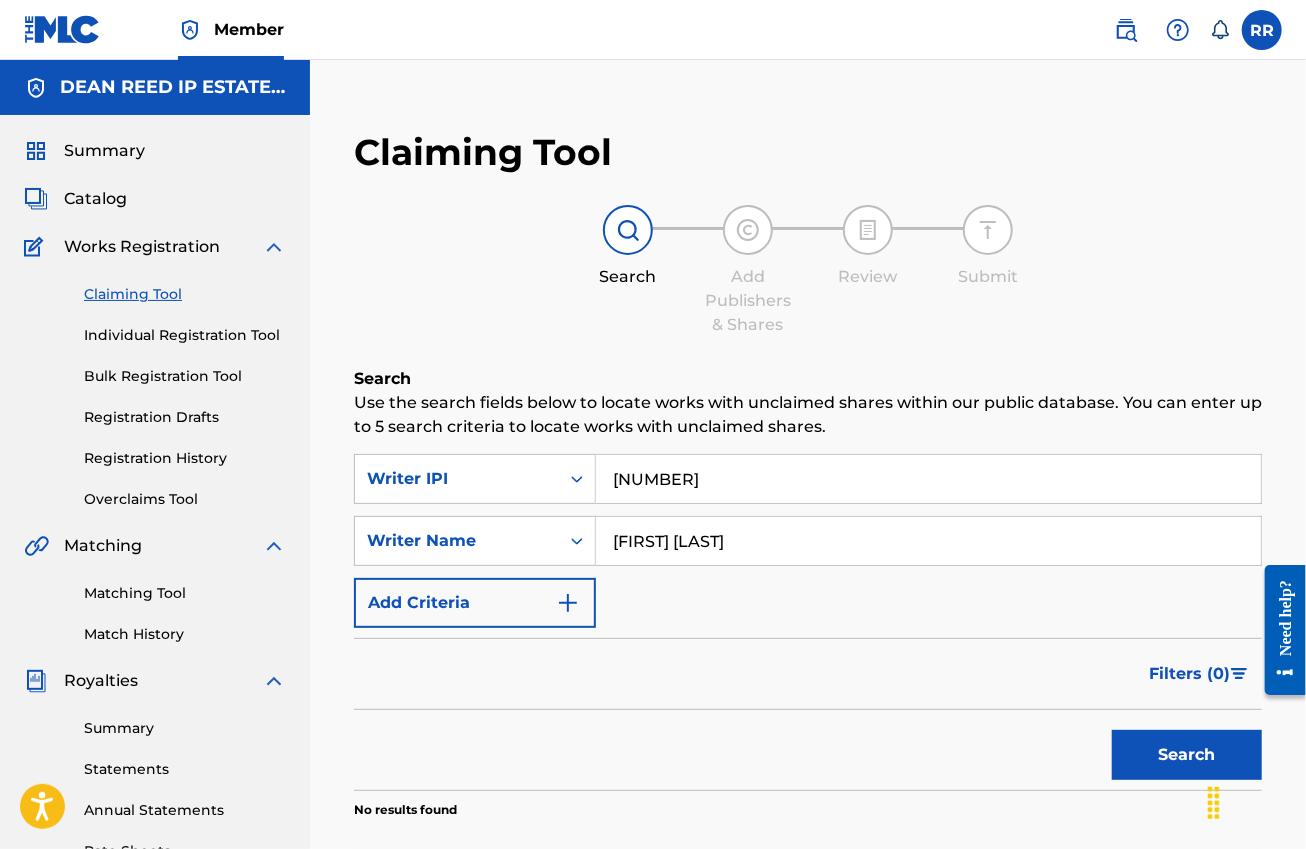 click on "Search" at bounding box center (1187, 755) 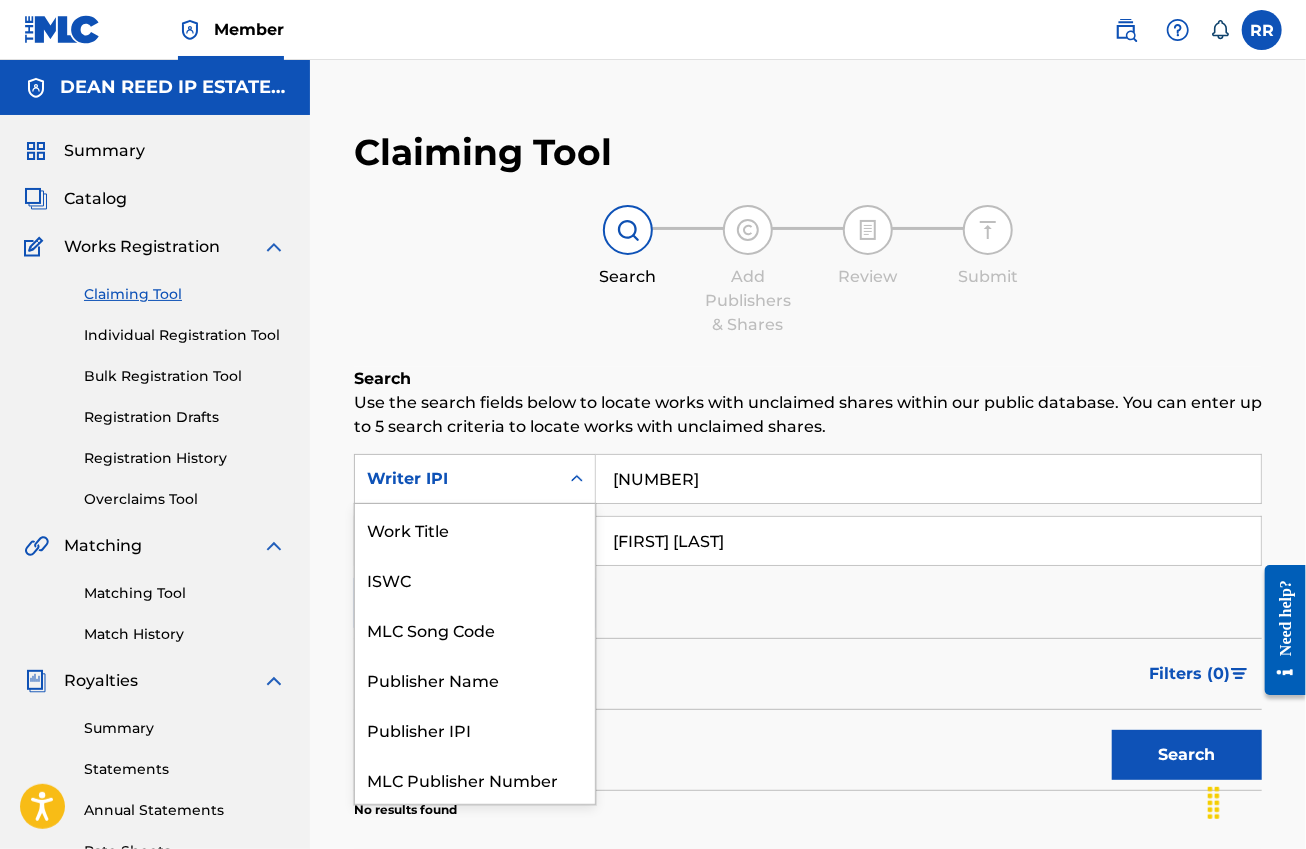 click on "Writer IPI" at bounding box center [457, 479] 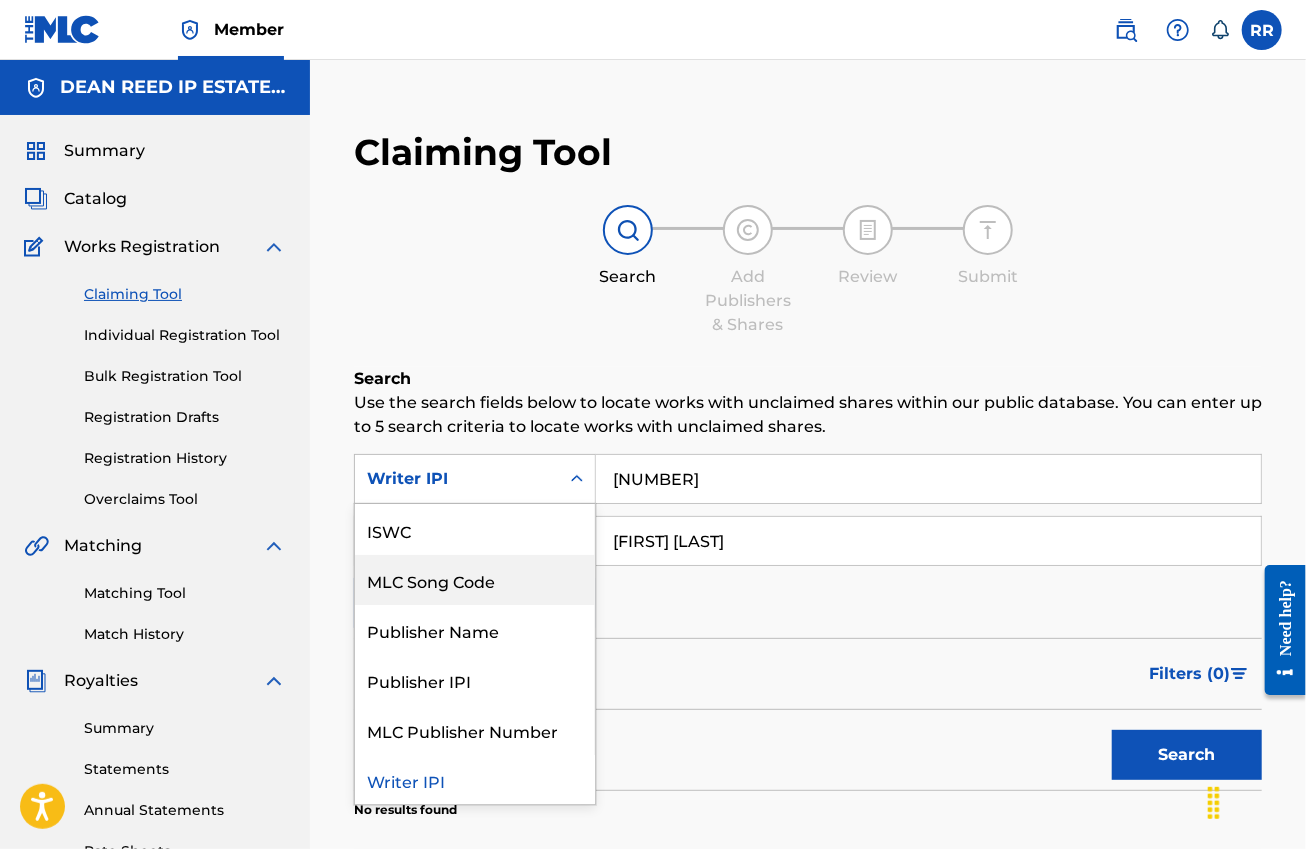 scroll, scrollTop: 0, scrollLeft: 0, axis: both 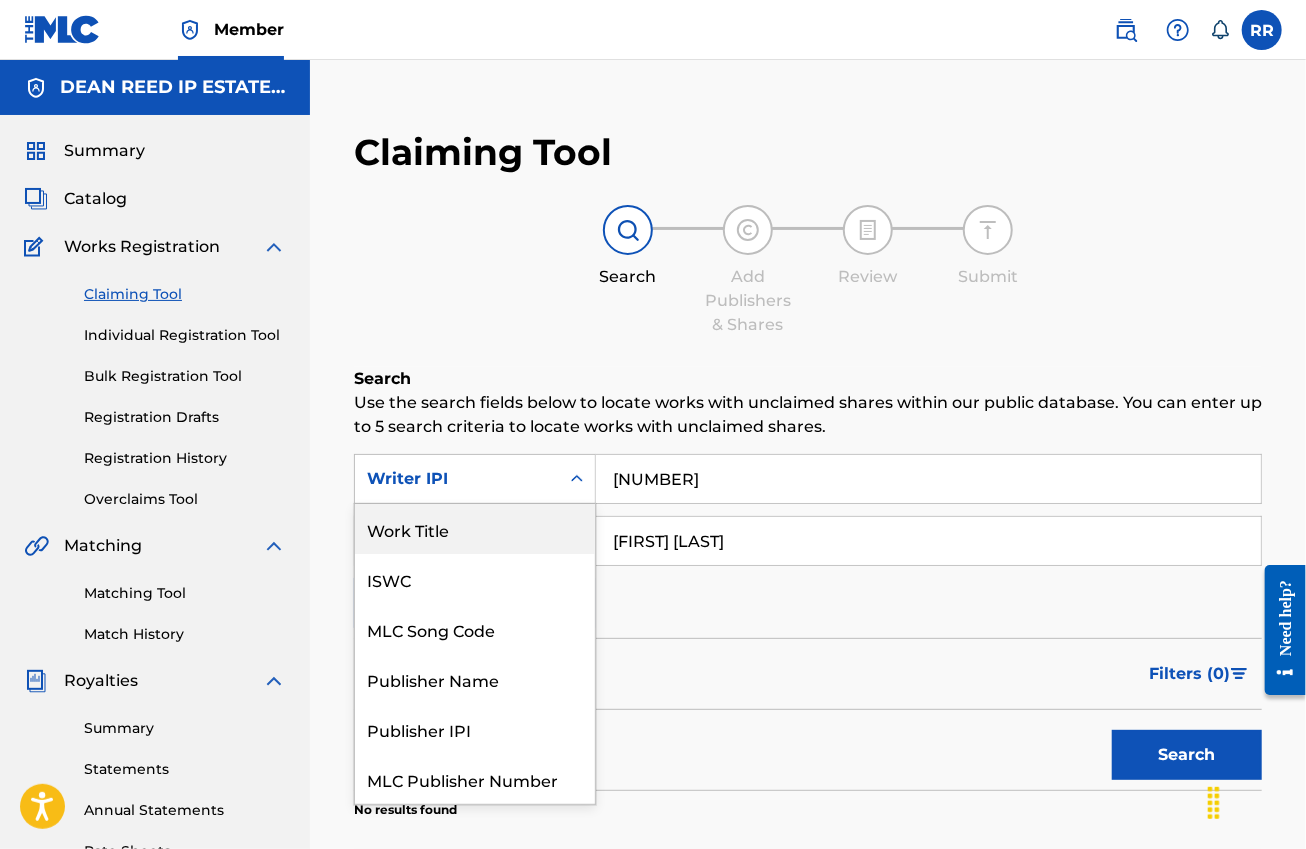 click on "Work Title" at bounding box center (475, 529) 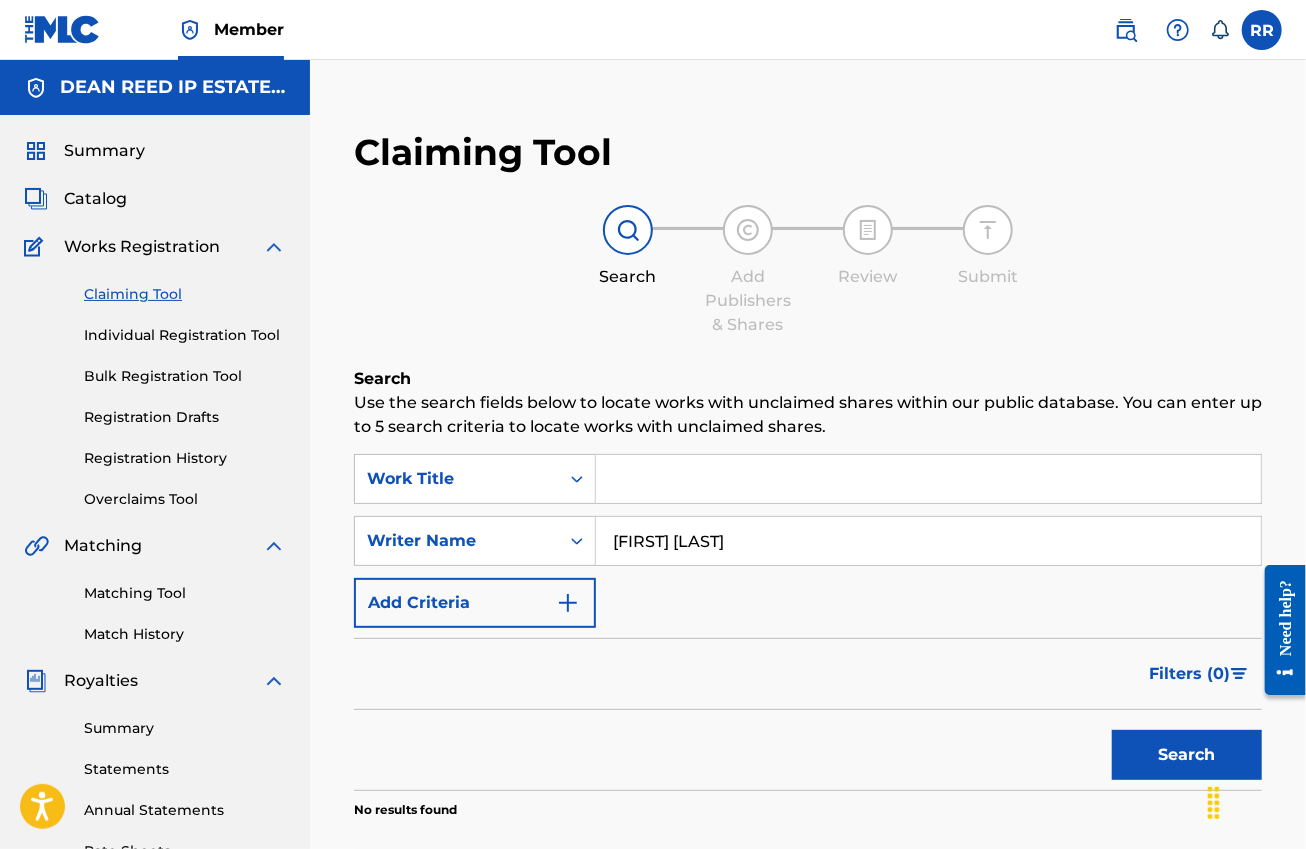 click at bounding box center (928, 479) 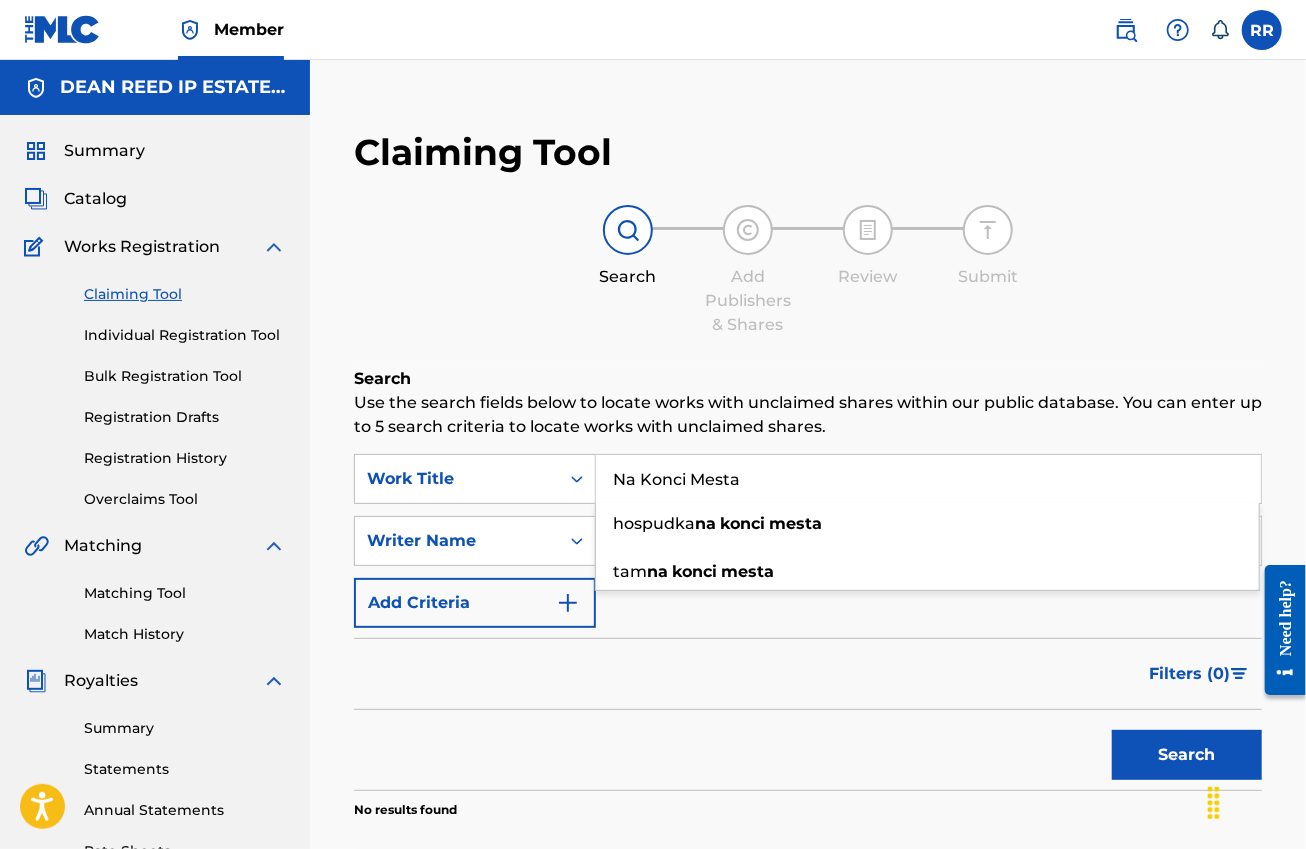 type on "Na Konci Mesta" 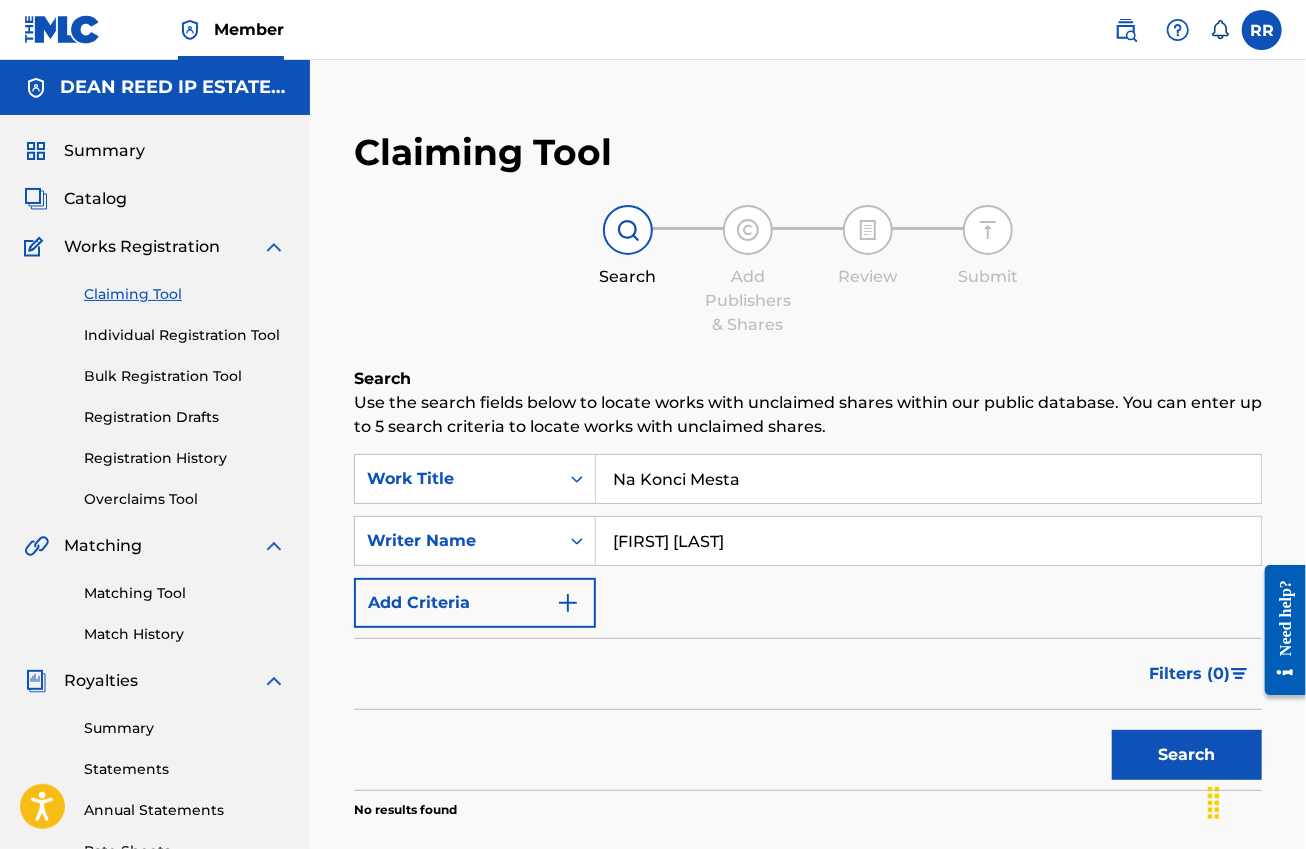 click on "Search" at bounding box center (808, 750) 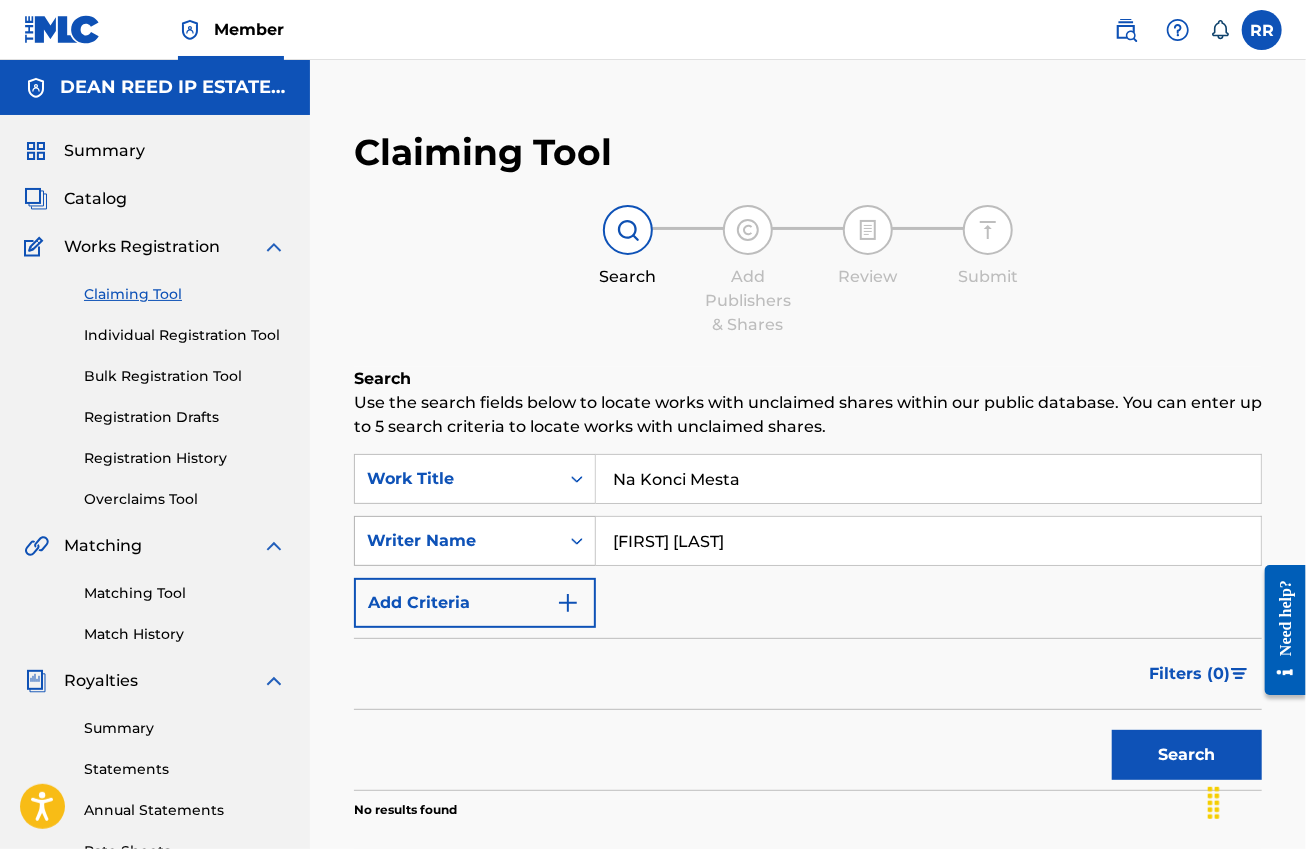 drag, startPoint x: 714, startPoint y: 531, endPoint x: 503, endPoint y: 543, distance: 211.34096 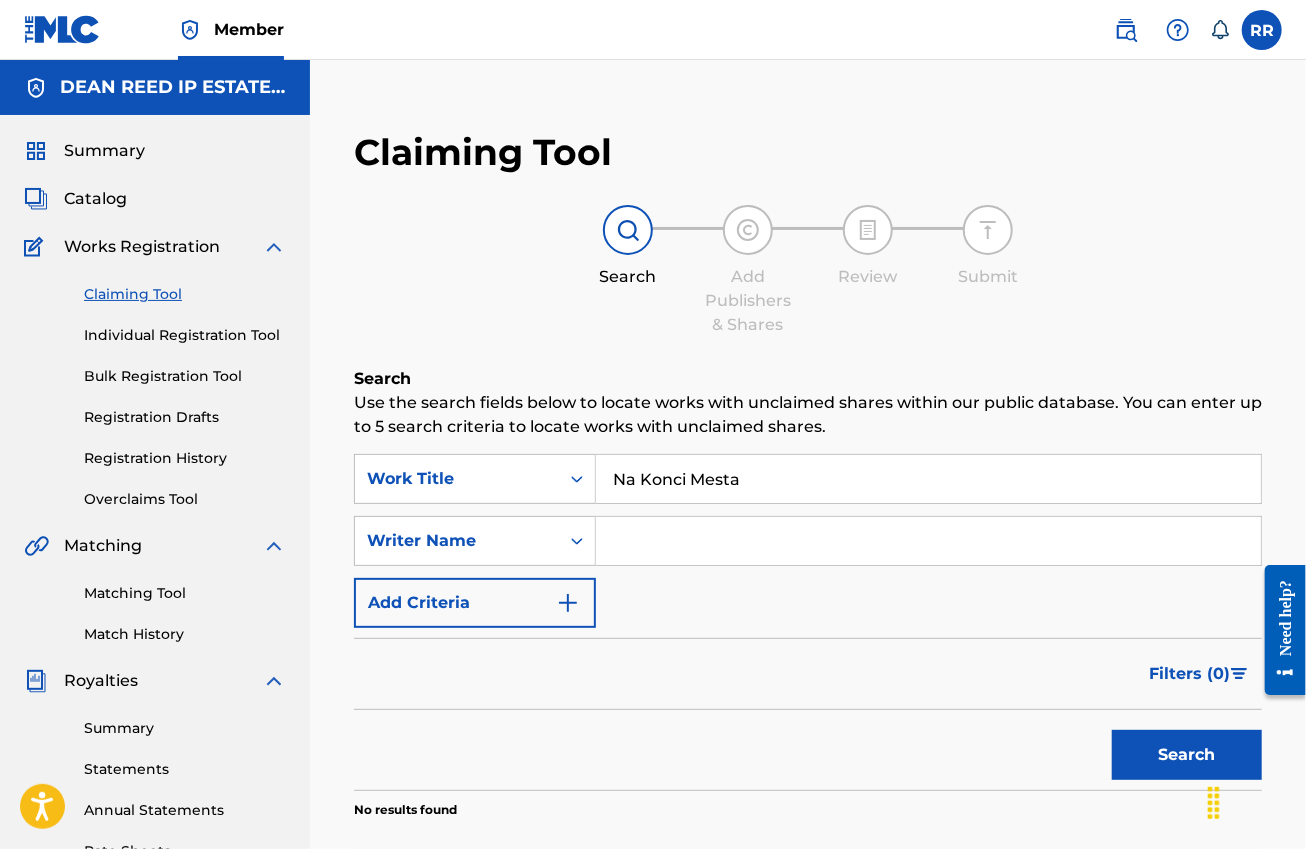 type 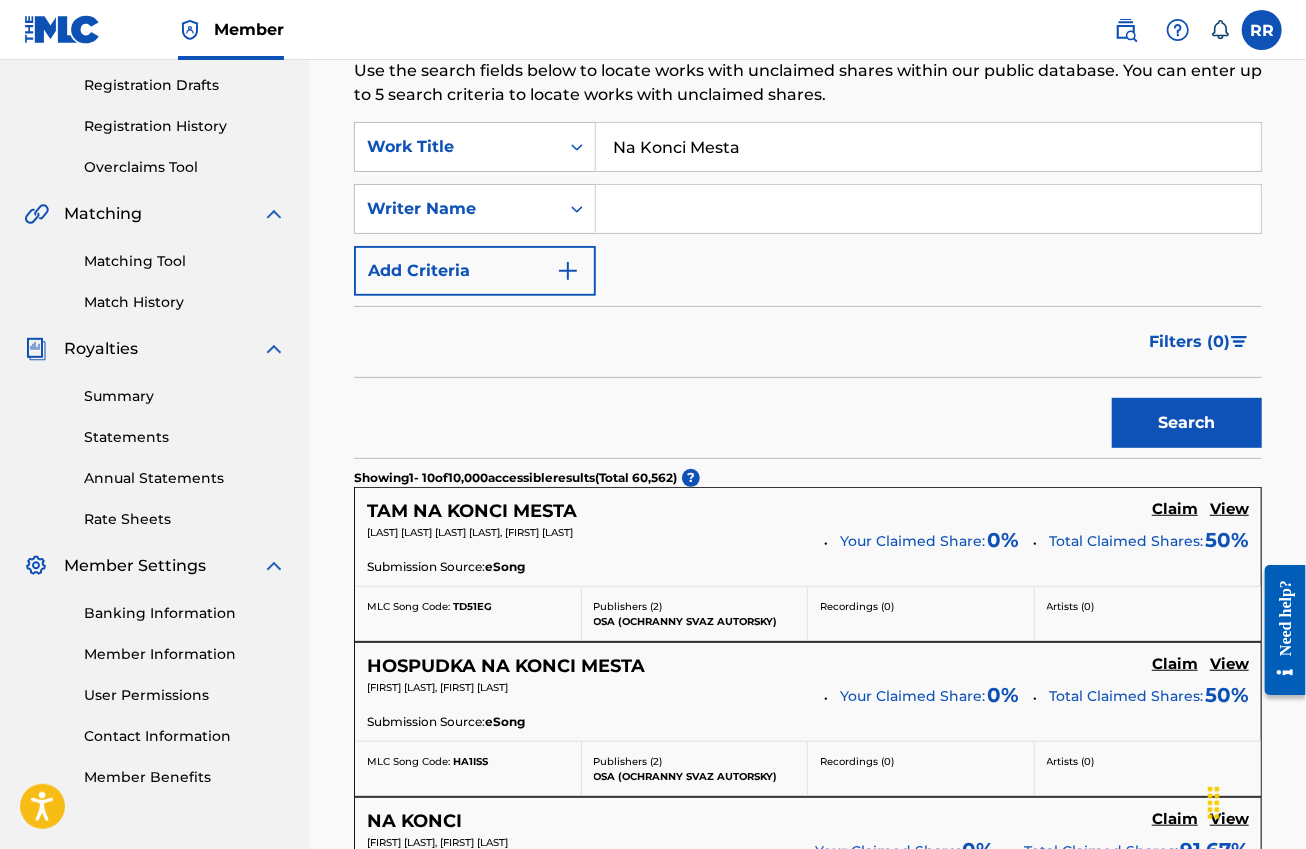 scroll, scrollTop: 105, scrollLeft: 0, axis: vertical 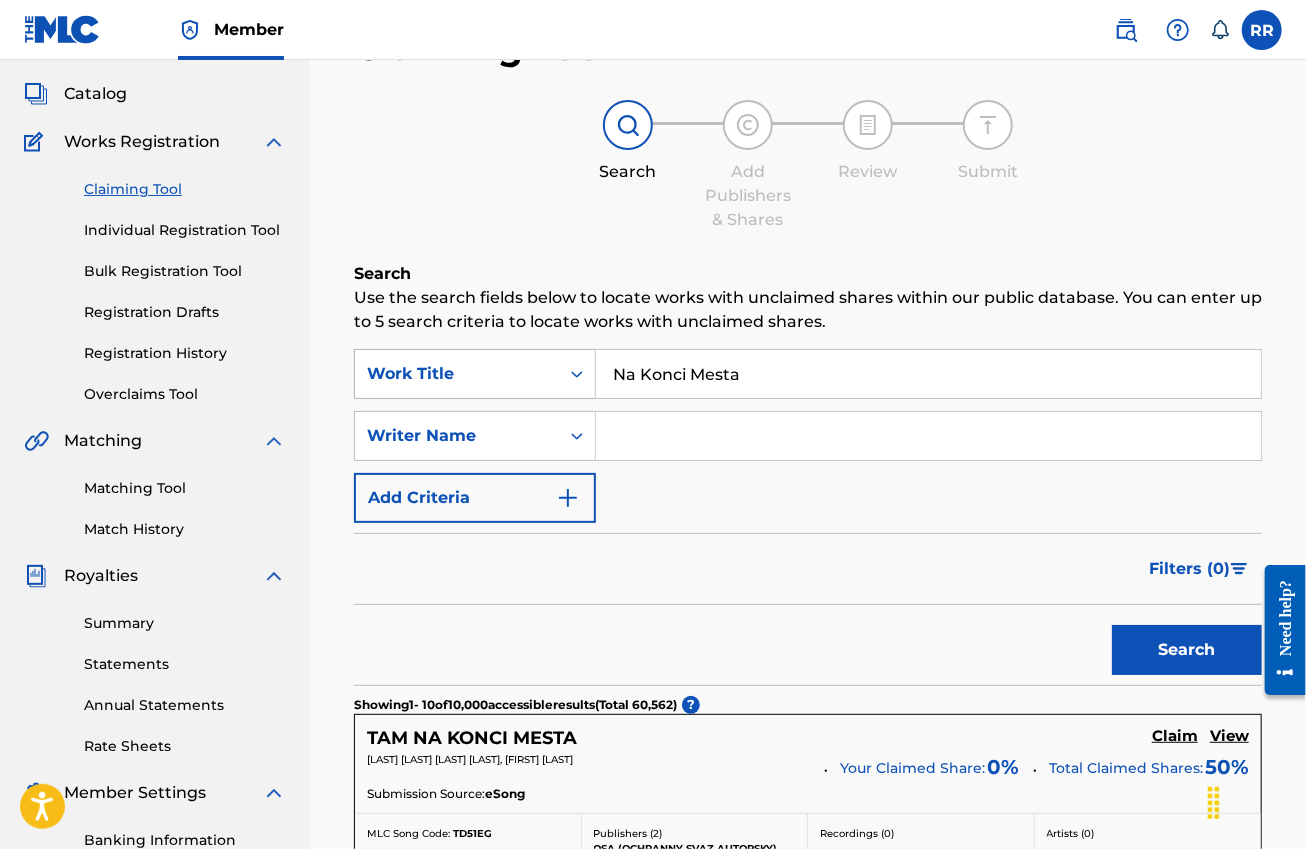 click on "Work Title" at bounding box center [457, 374] 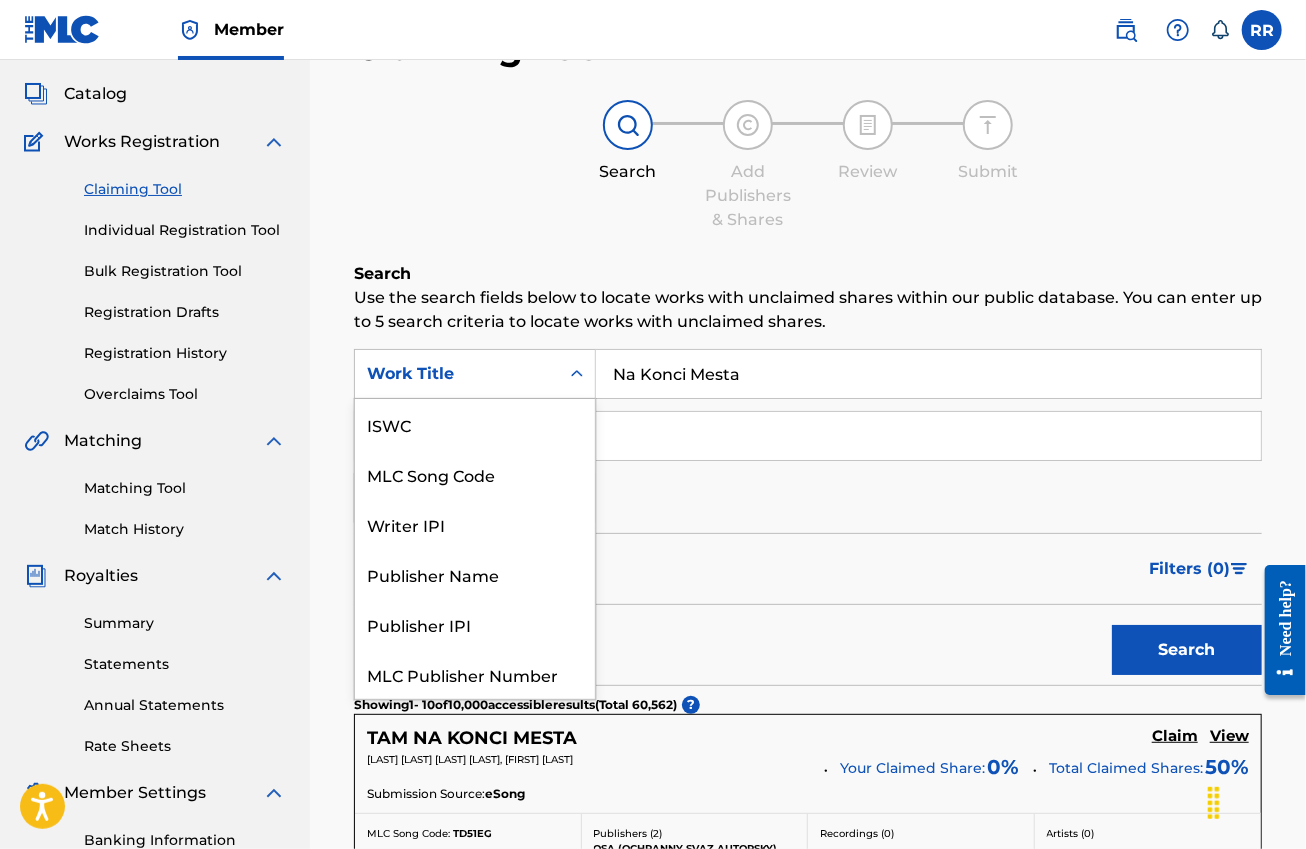 scroll, scrollTop: 49, scrollLeft: 0, axis: vertical 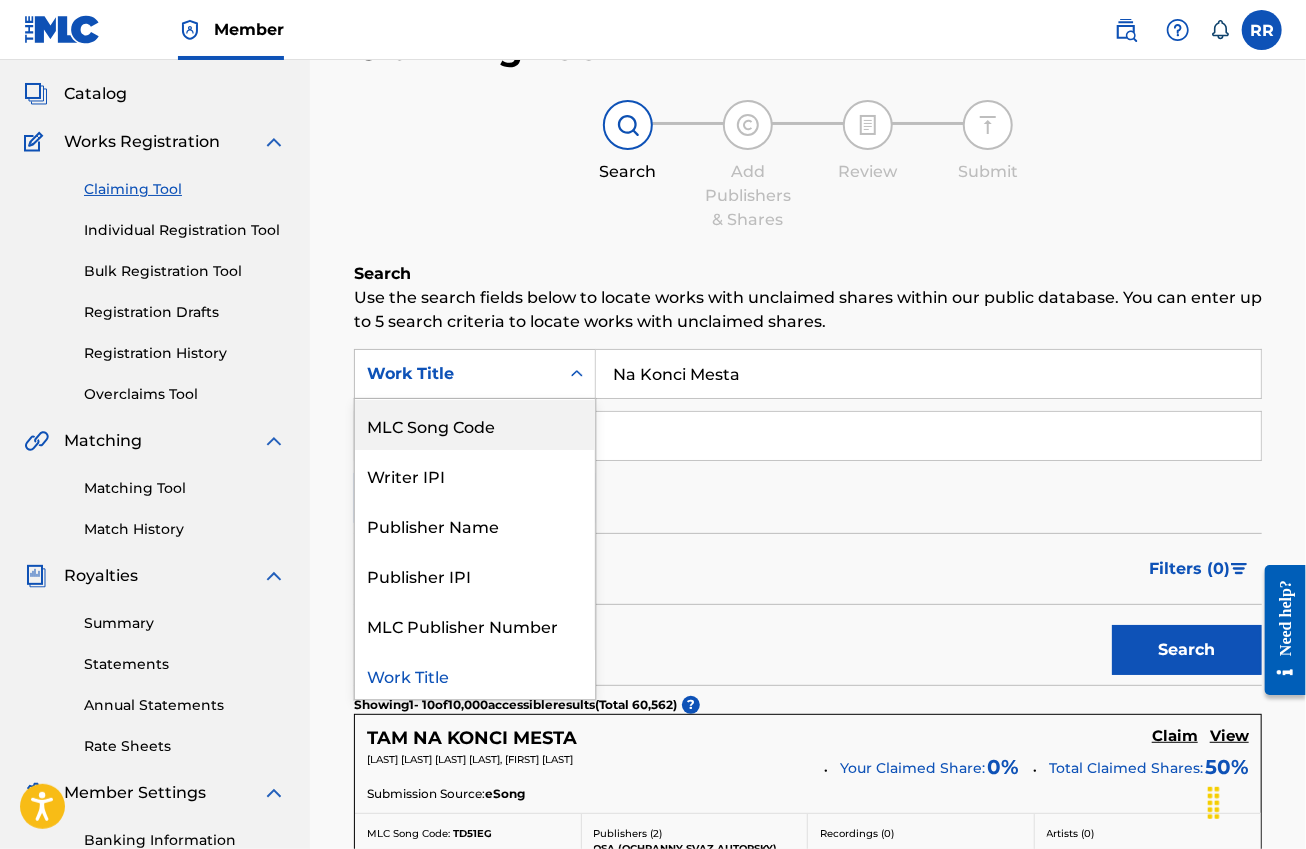 click on "MLC Song Code" at bounding box center [475, 425] 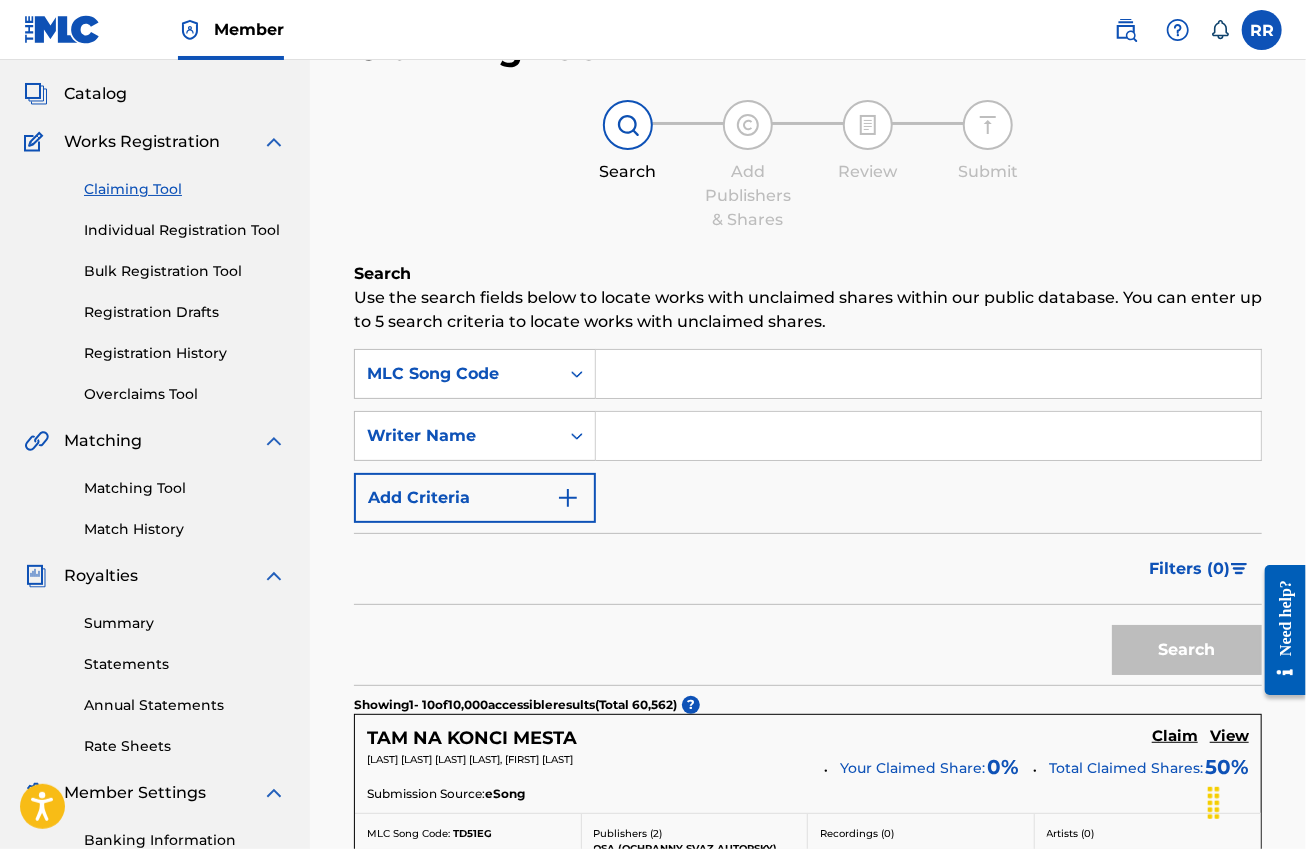click at bounding box center (928, 374) 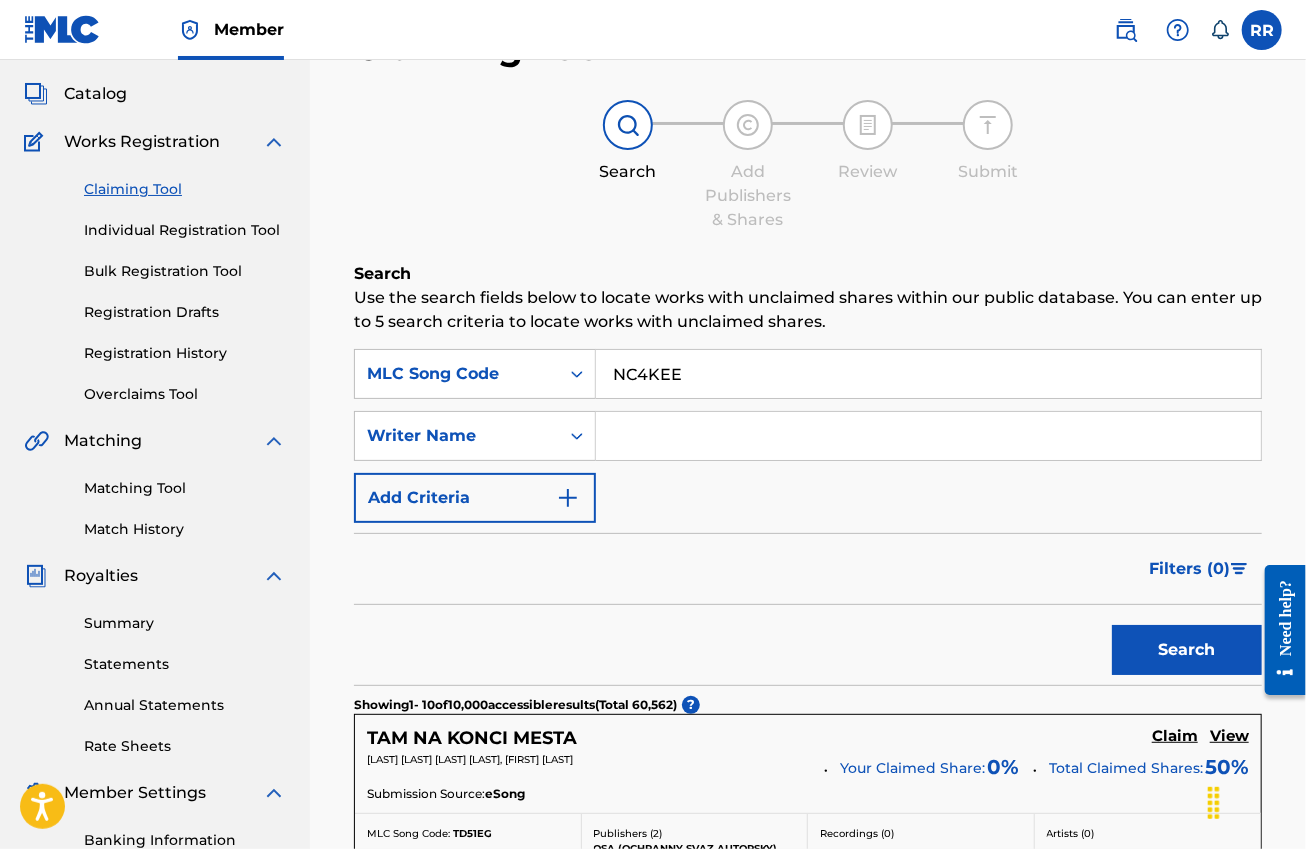 type on "NC4KEE" 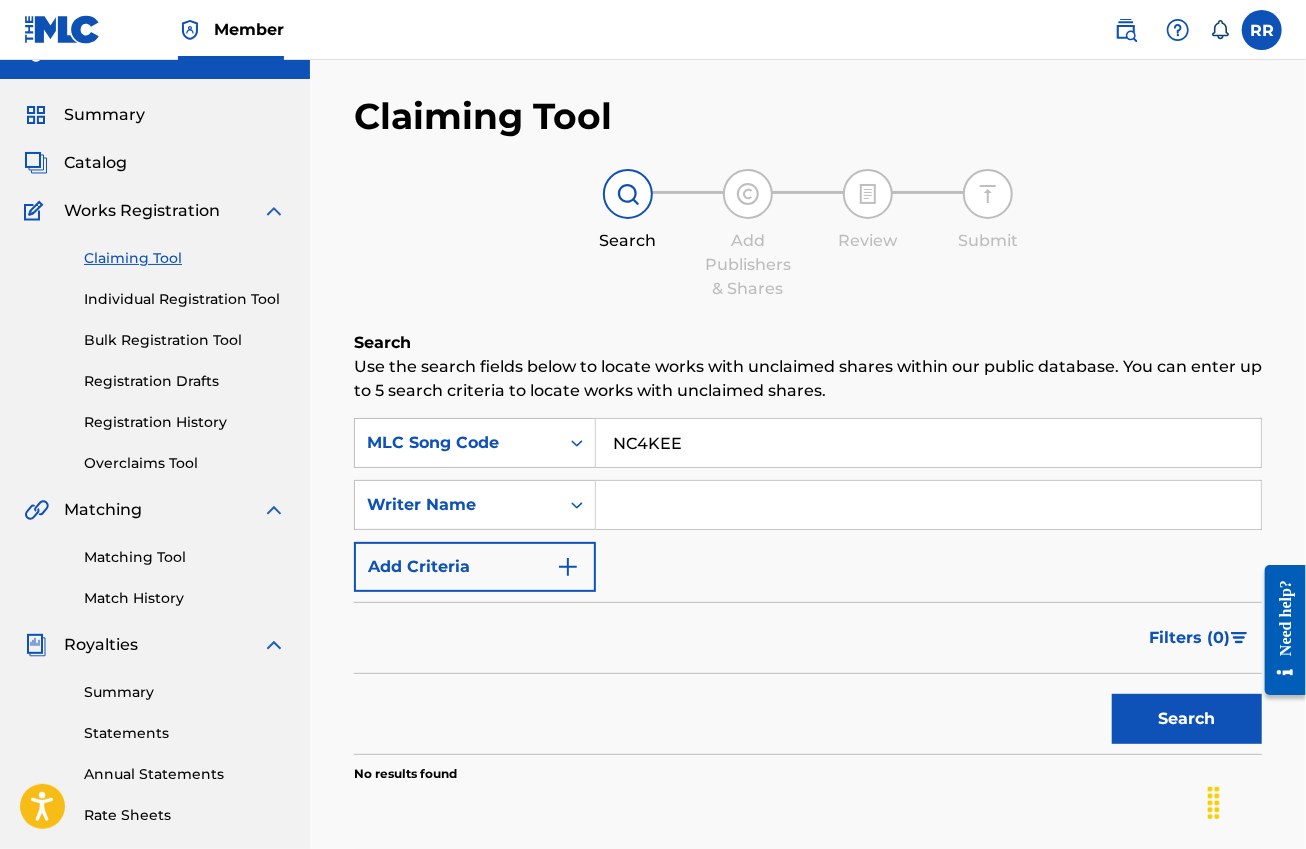 scroll, scrollTop: 0, scrollLeft: 0, axis: both 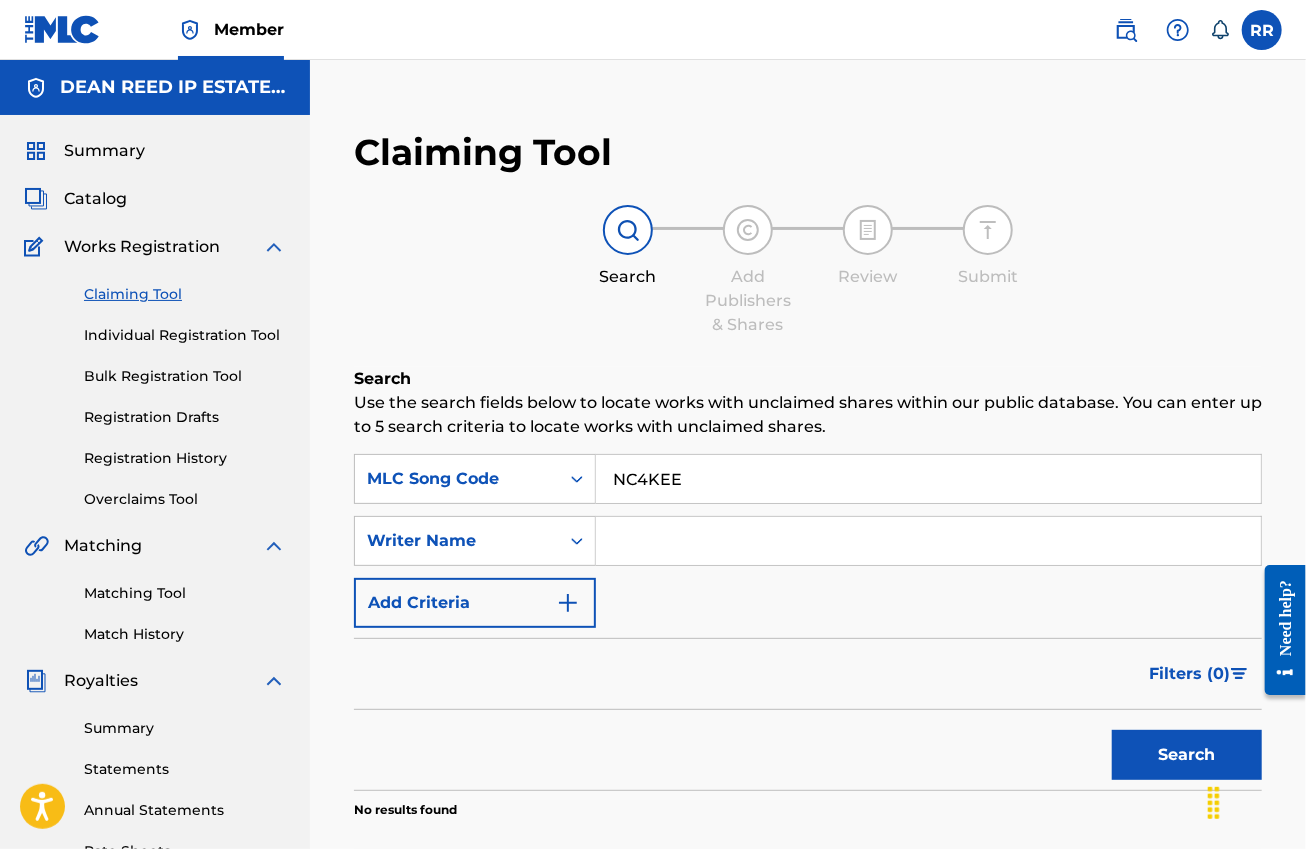 click at bounding box center (62, 29) 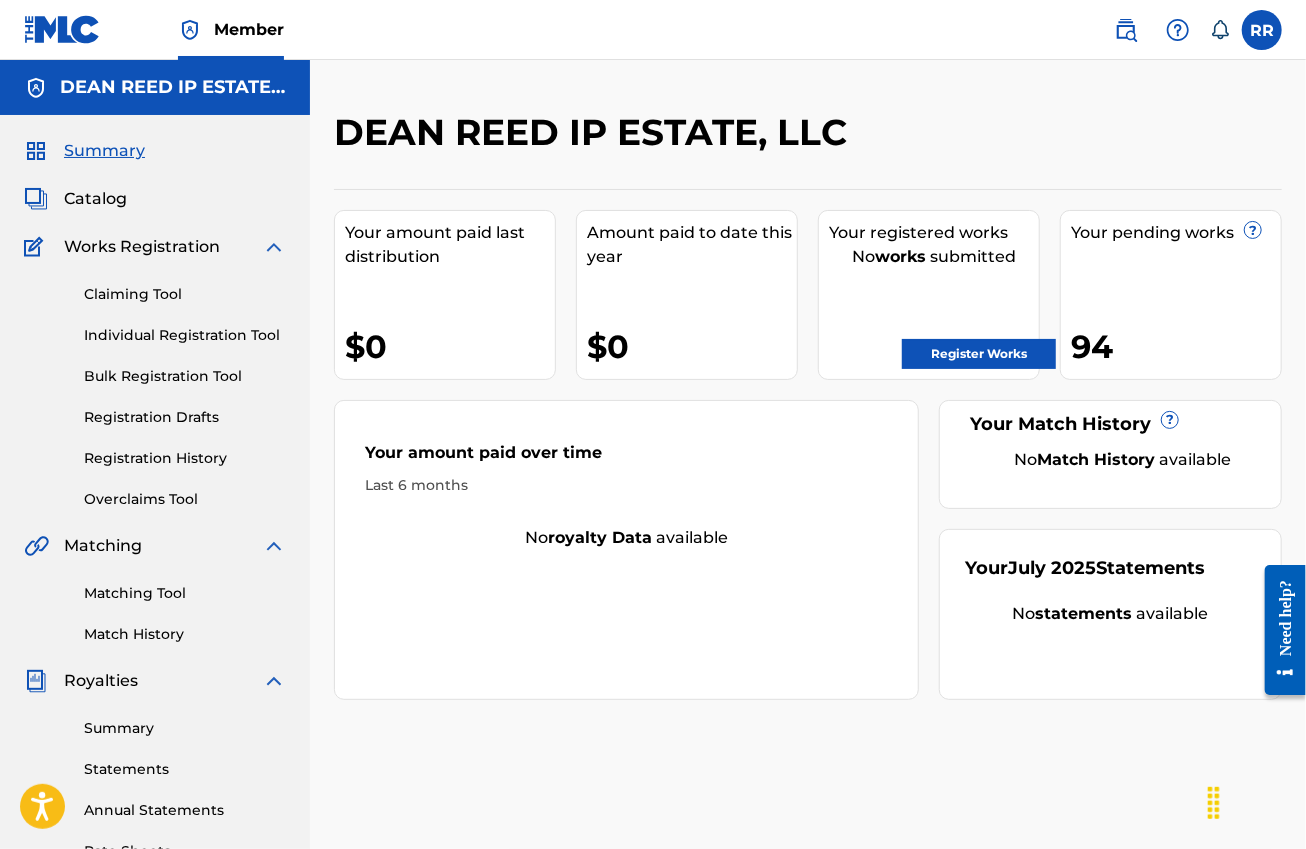click at bounding box center (1126, 30) 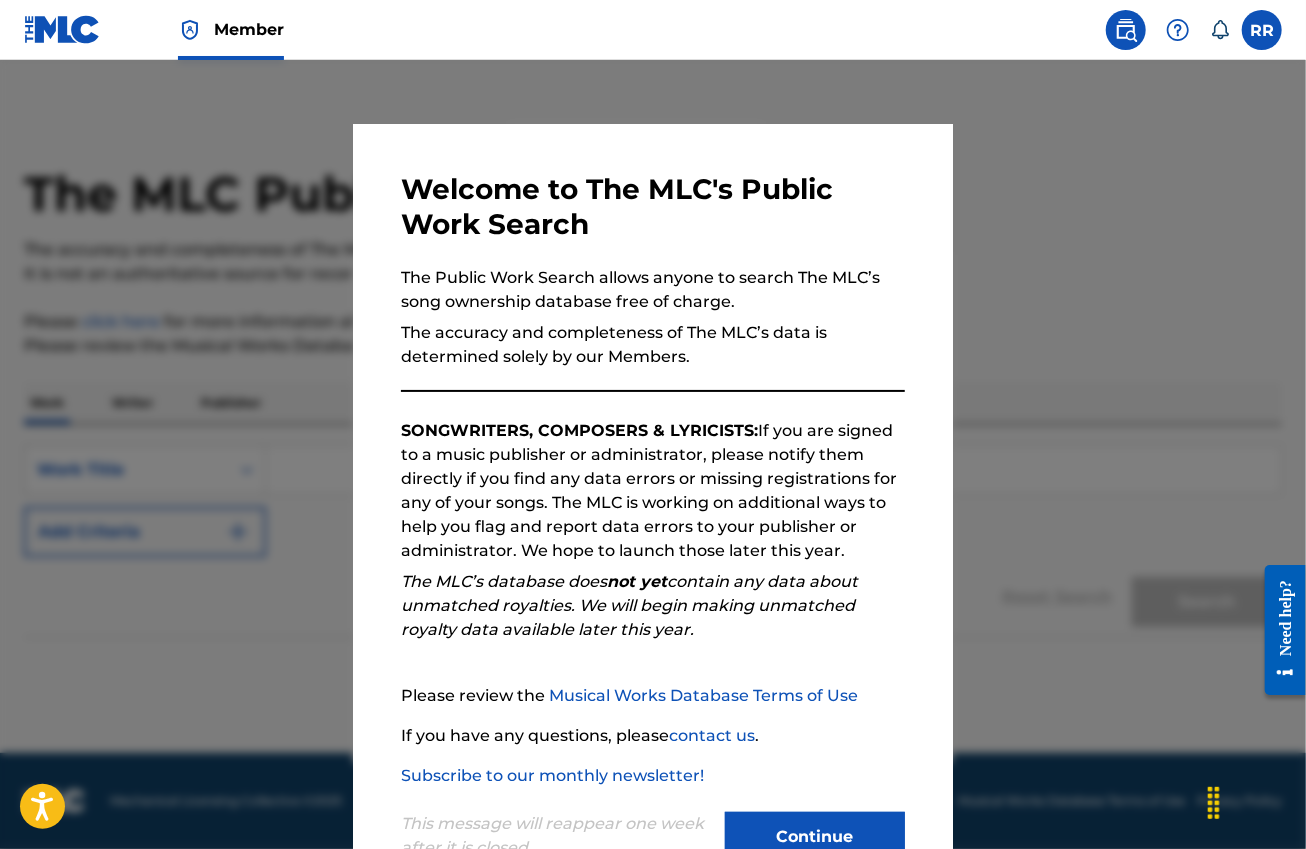 scroll, scrollTop: 65, scrollLeft: 0, axis: vertical 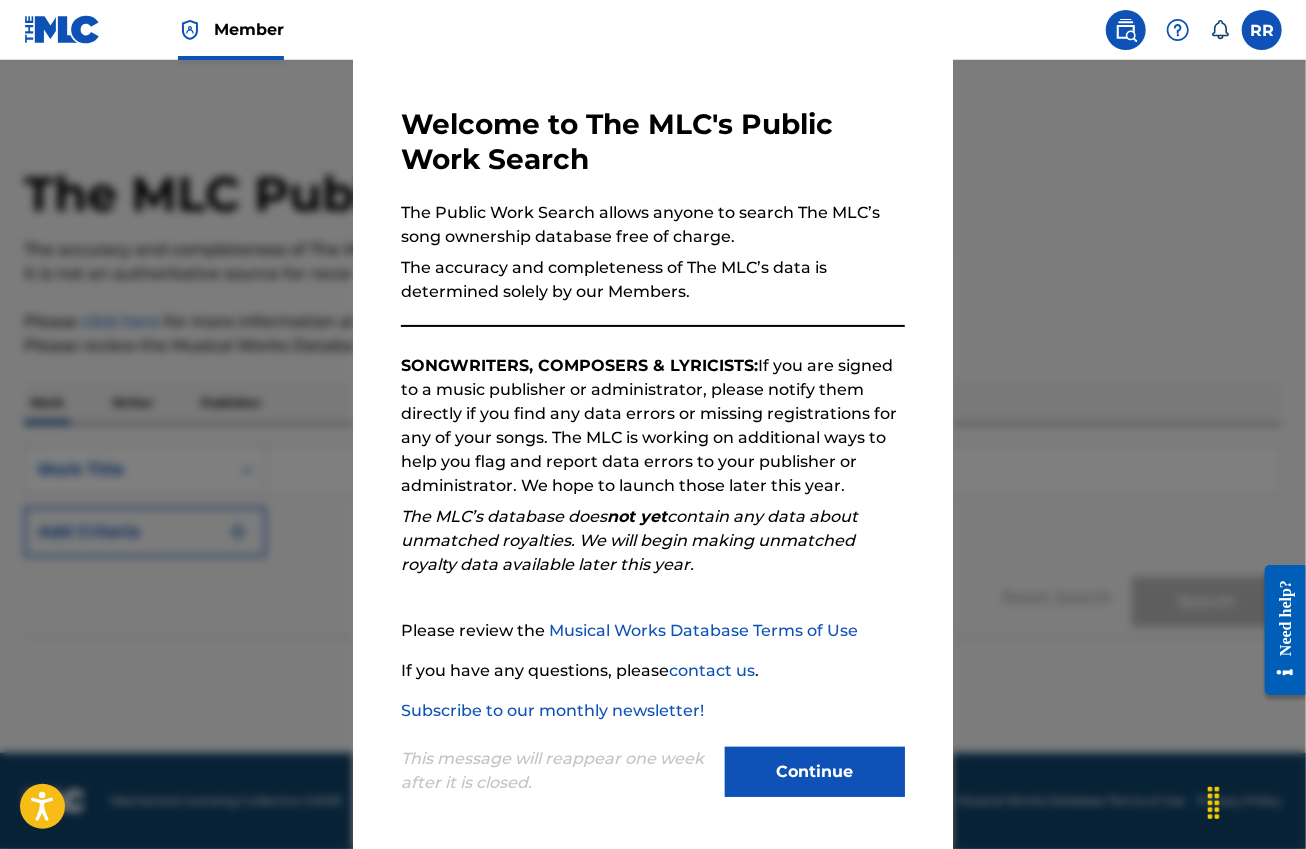 click on "Continue" at bounding box center [815, 772] 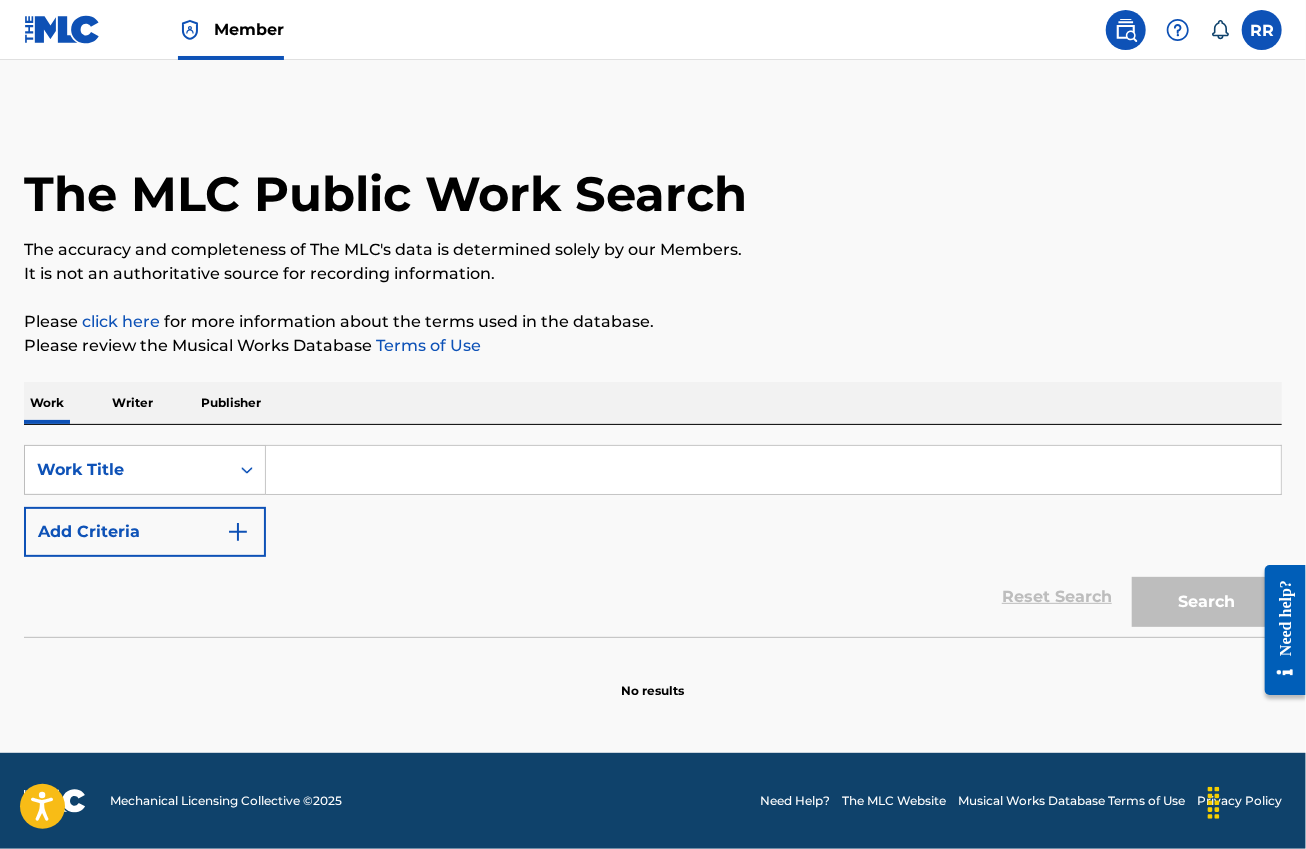click on "Publisher" at bounding box center [231, 403] 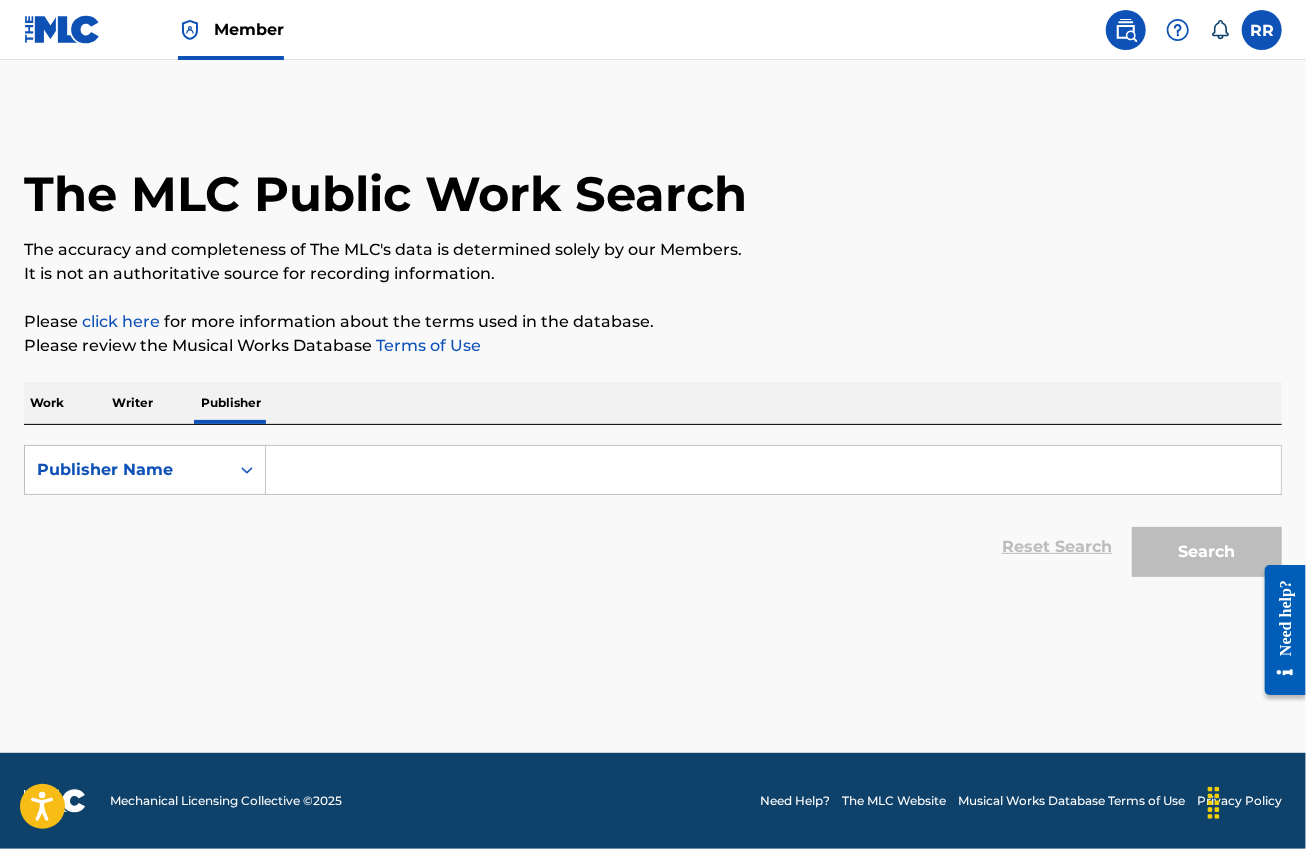 click on "Writer" at bounding box center [132, 403] 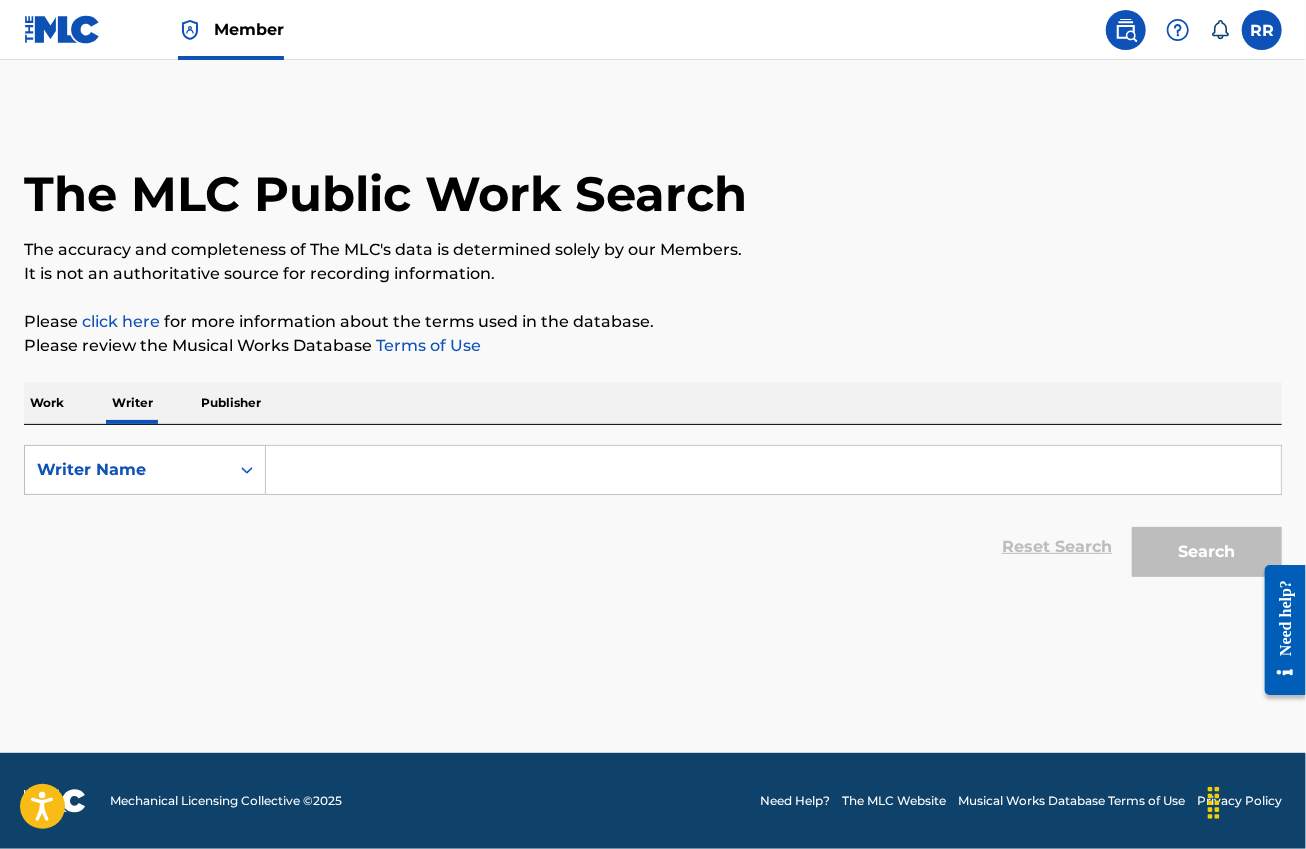 click on "Work" at bounding box center (47, 403) 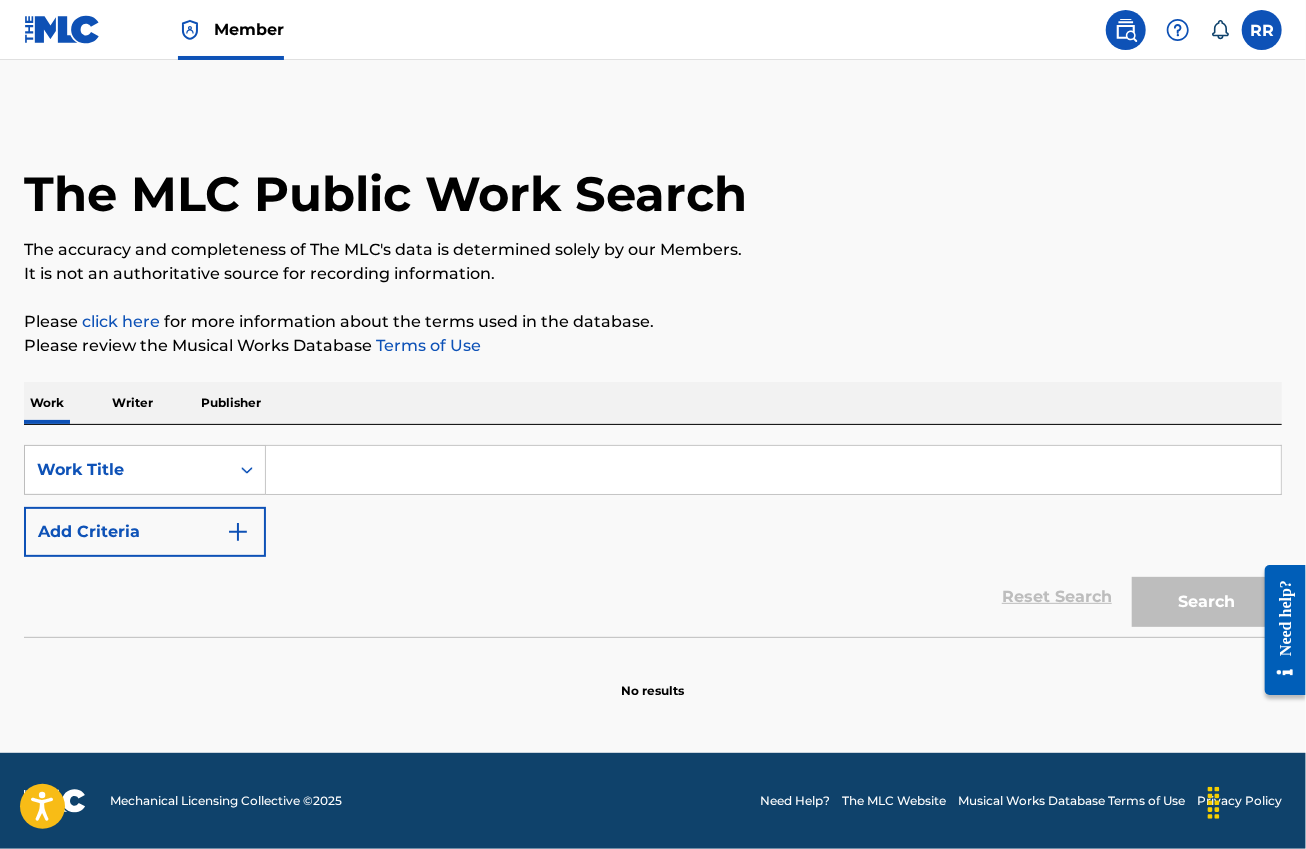 click on "Add Criteria" at bounding box center [145, 532] 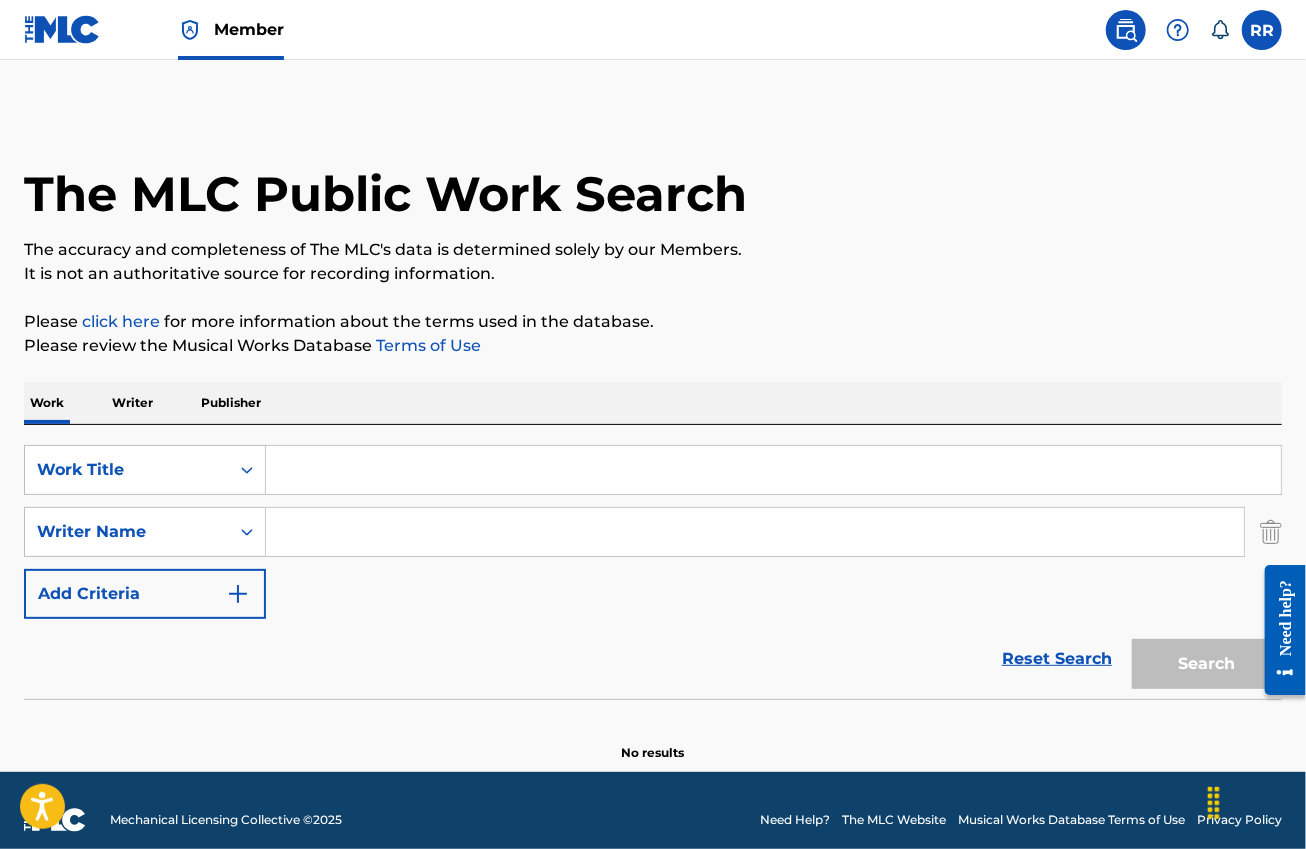 click on "Add Criteria" at bounding box center [145, 594] 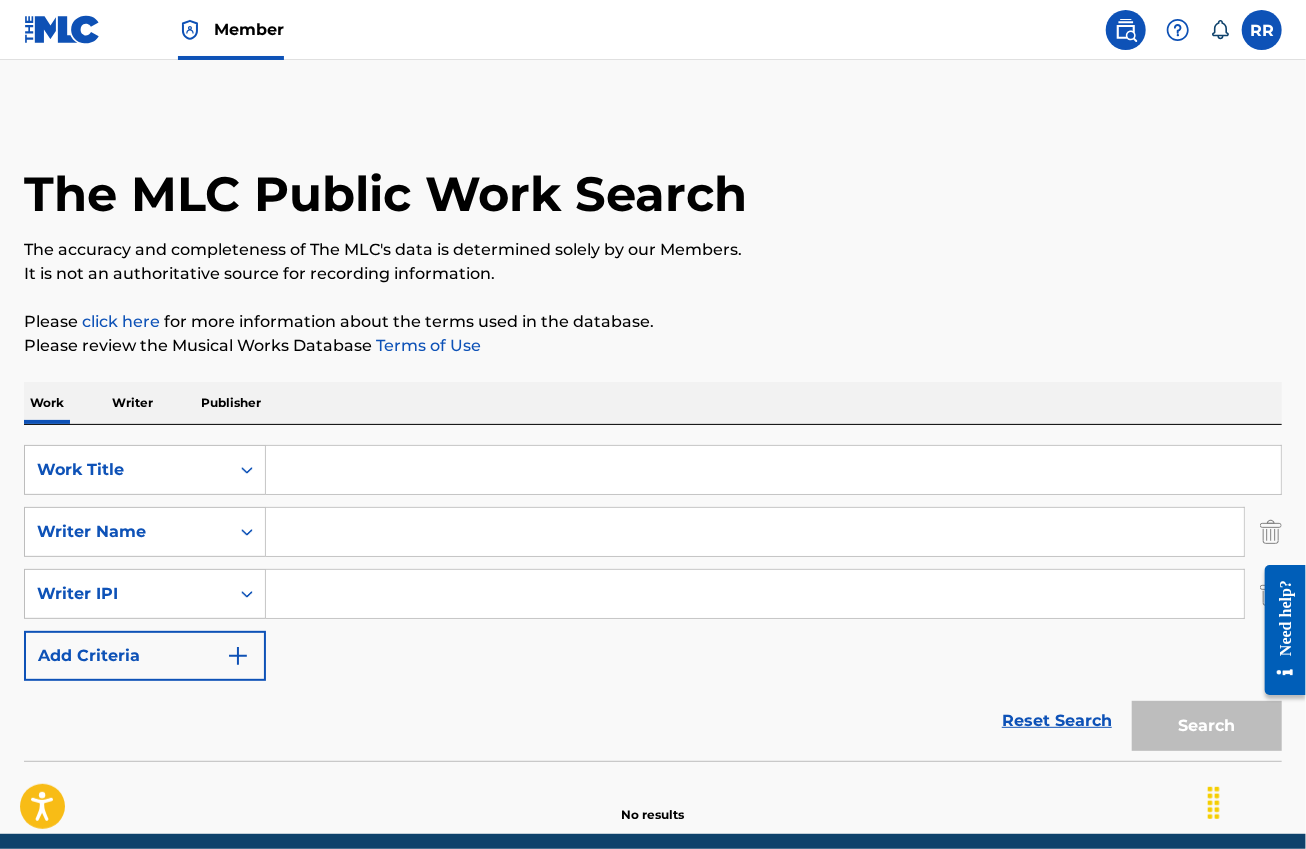 click on "Add Criteria" at bounding box center (145, 656) 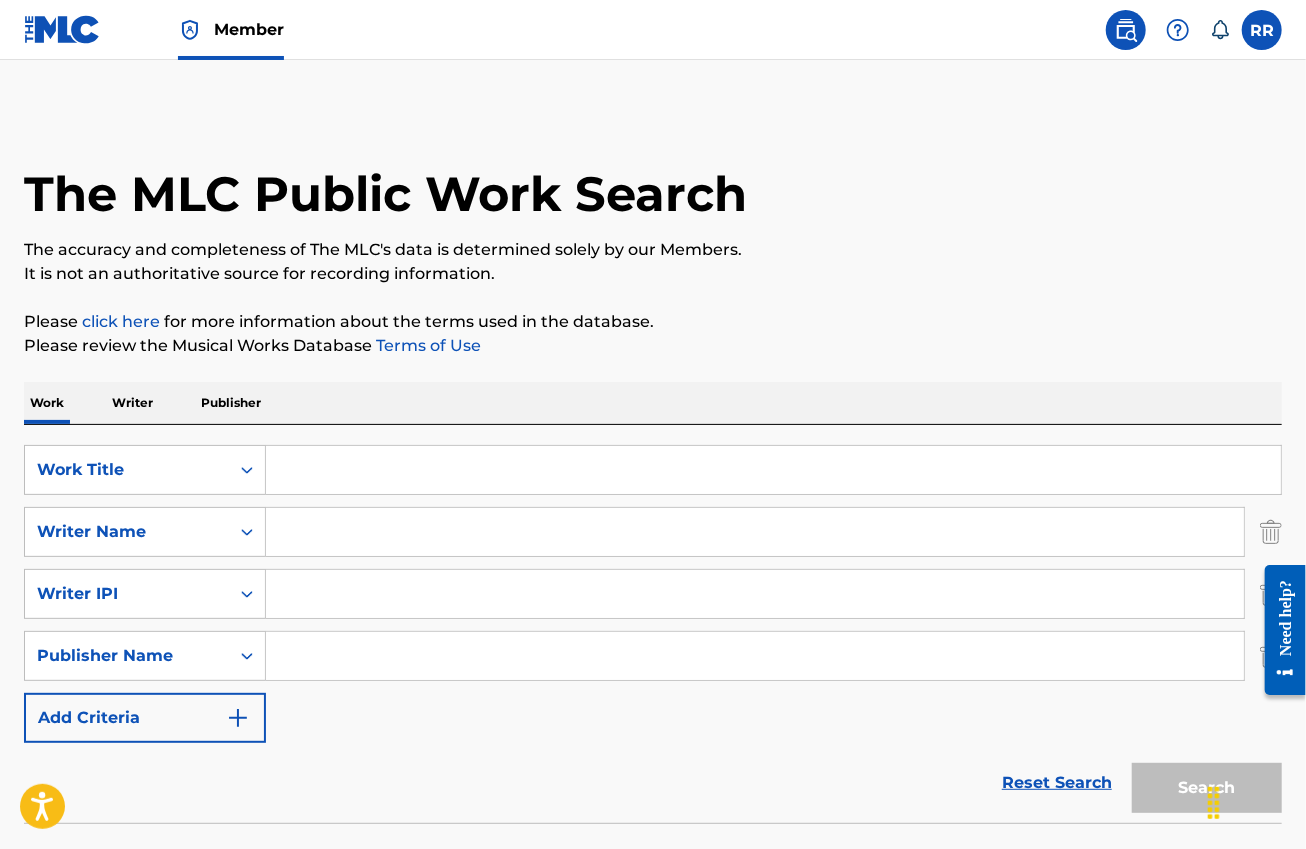 click on "Add Criteria" at bounding box center [145, 718] 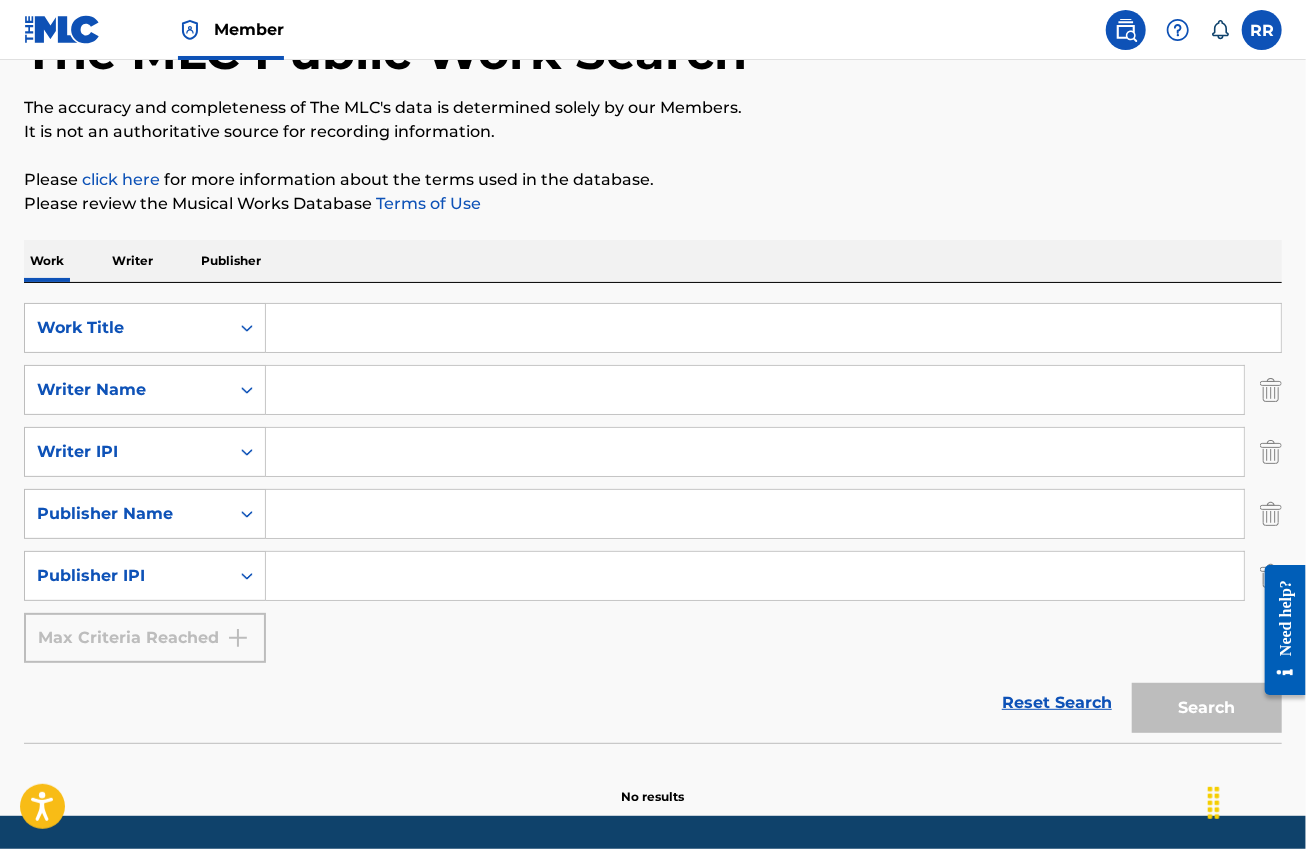 scroll, scrollTop: 79, scrollLeft: 0, axis: vertical 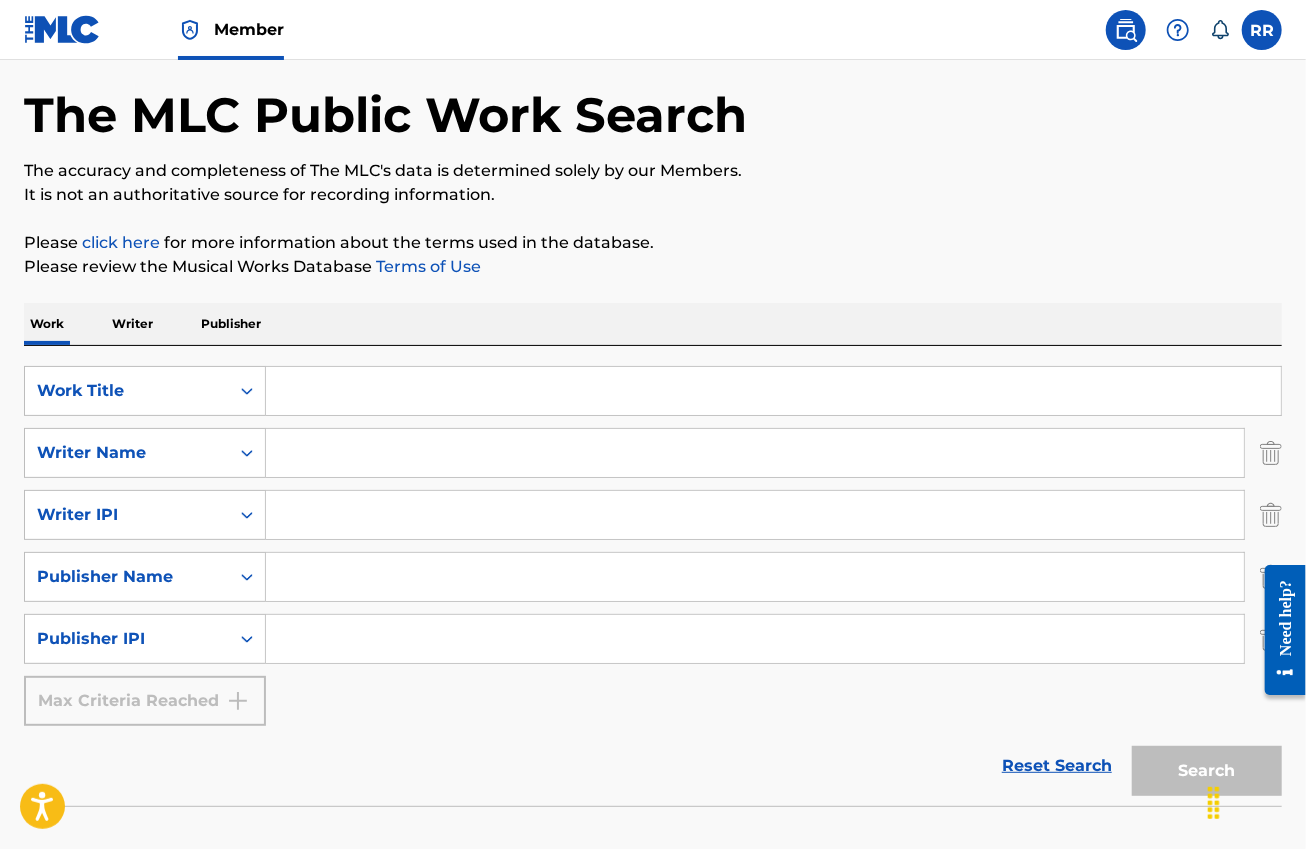 click at bounding box center [773, 391] 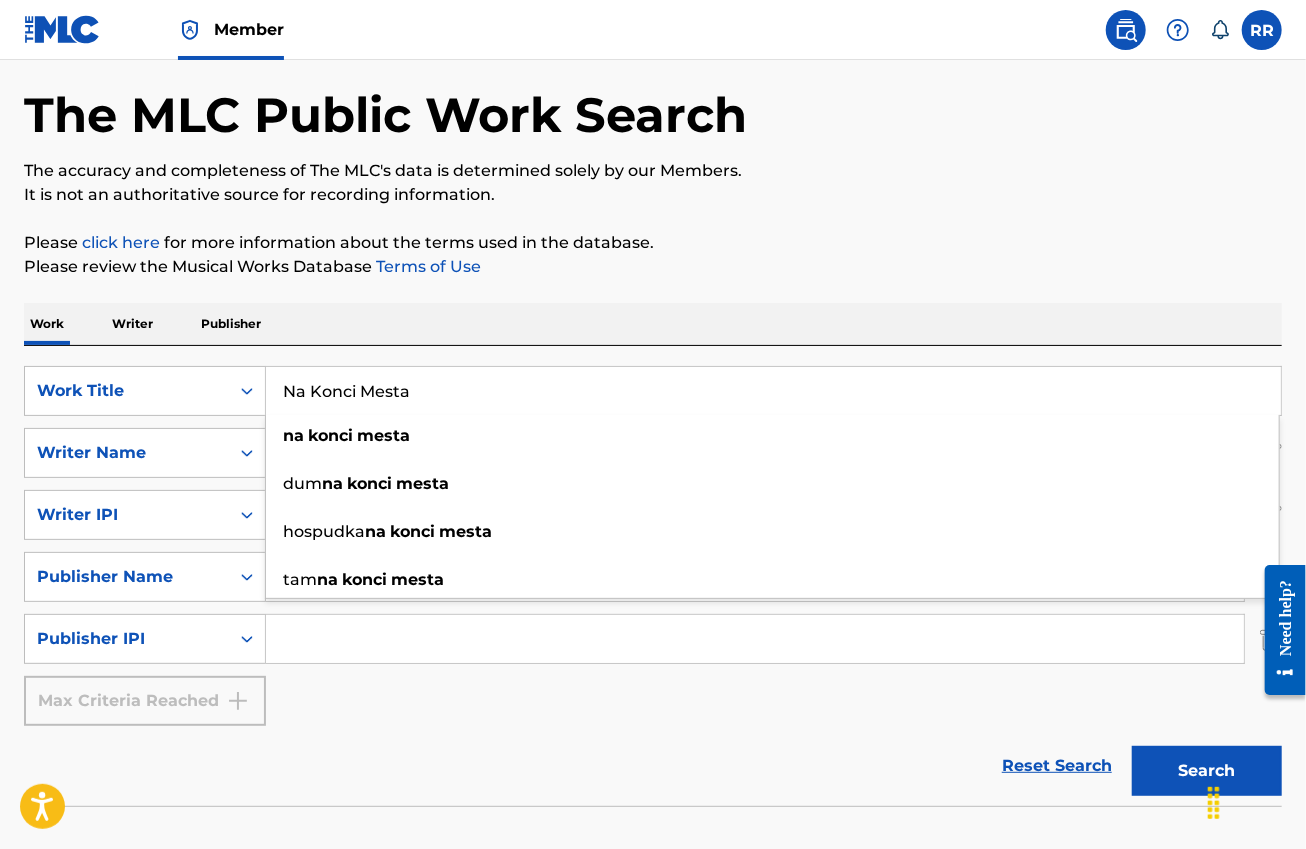 type on "Na Konci Mesta" 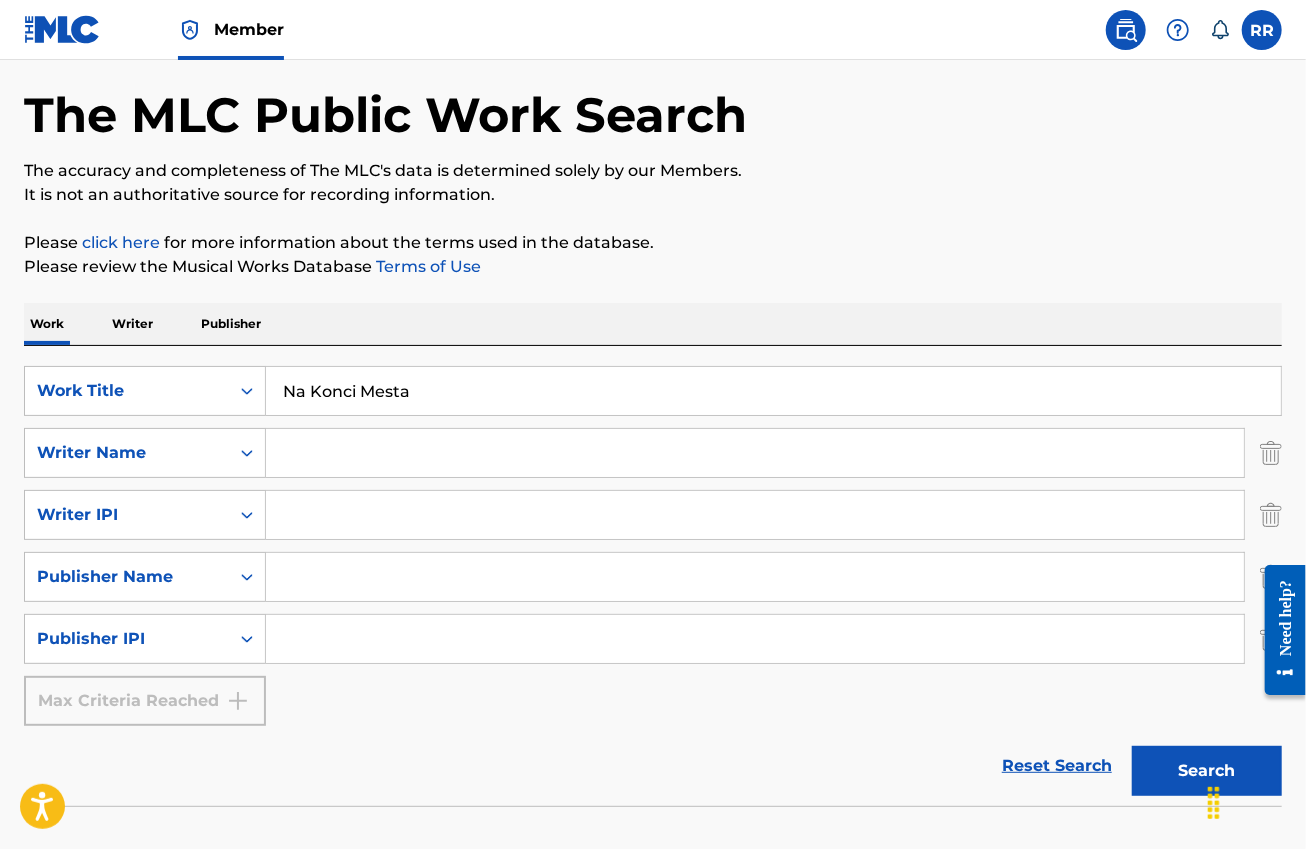click on "Search" at bounding box center [1207, 771] 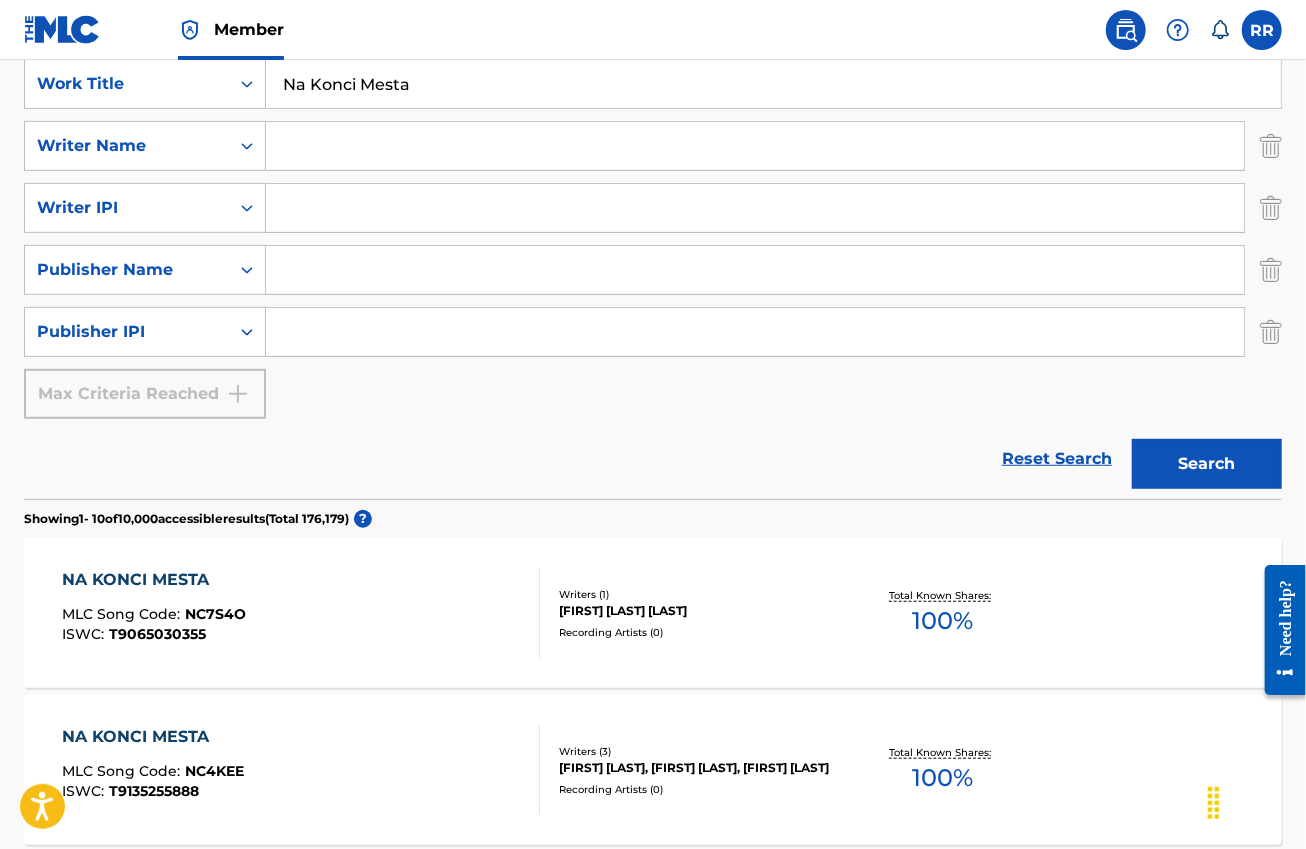scroll, scrollTop: 704, scrollLeft: 0, axis: vertical 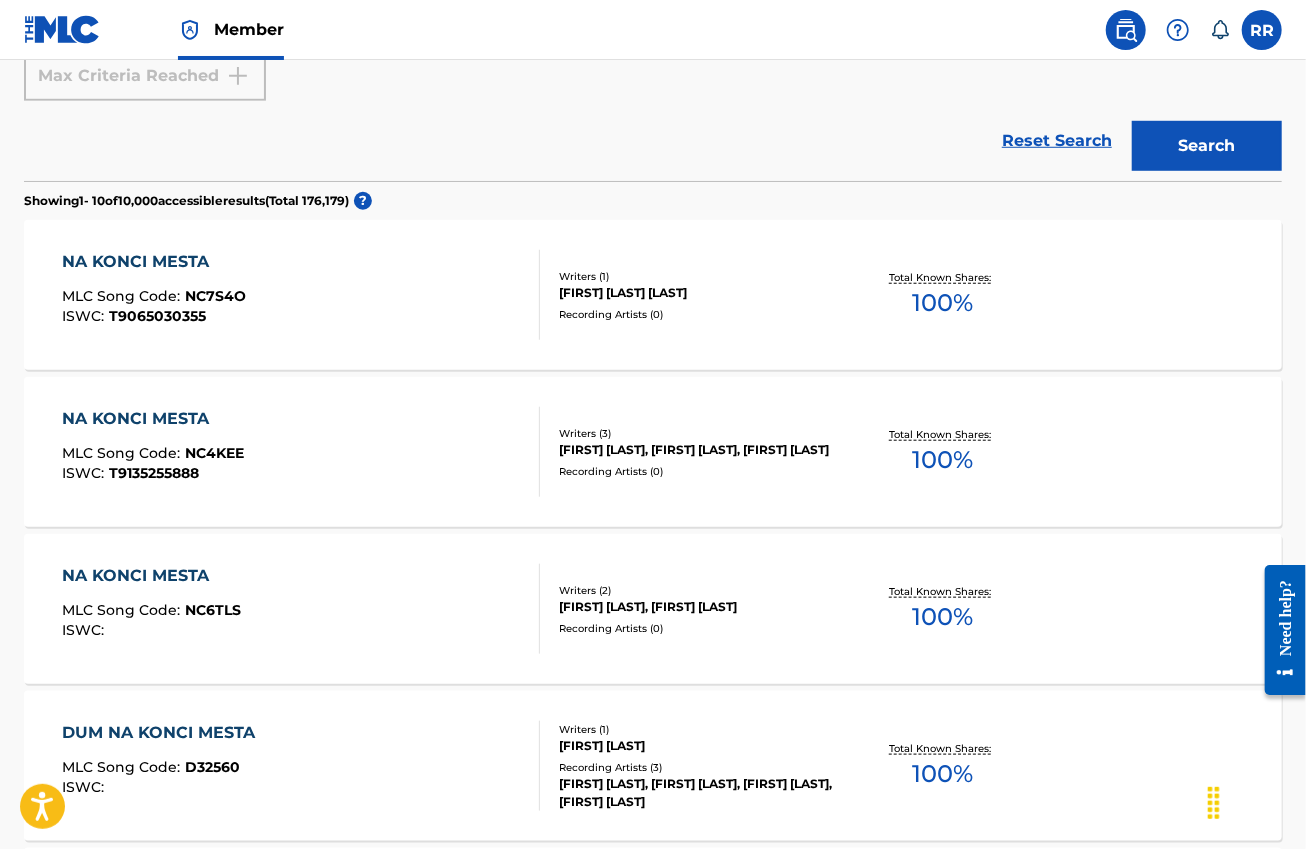 click on "MLC Song Code : [CODE] ISWC : [ISWC] Writers ( 3 ) [FIRST] [LAST], [FIRST] [LAST], [FIRST] [LAST] Recording Artists ( 0 ) Total Known Shares: 100 %" at bounding box center (301, 452) 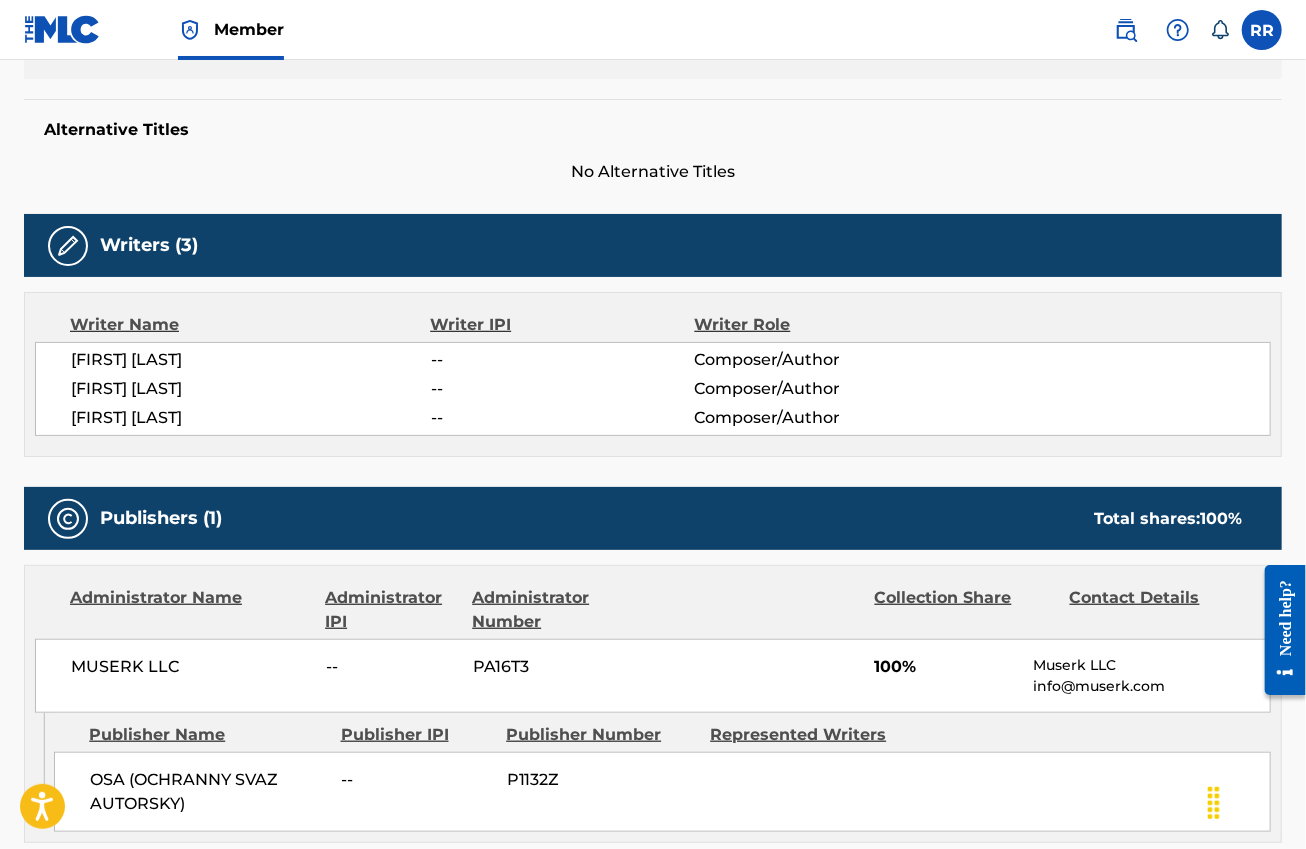 scroll, scrollTop: 250, scrollLeft: 0, axis: vertical 